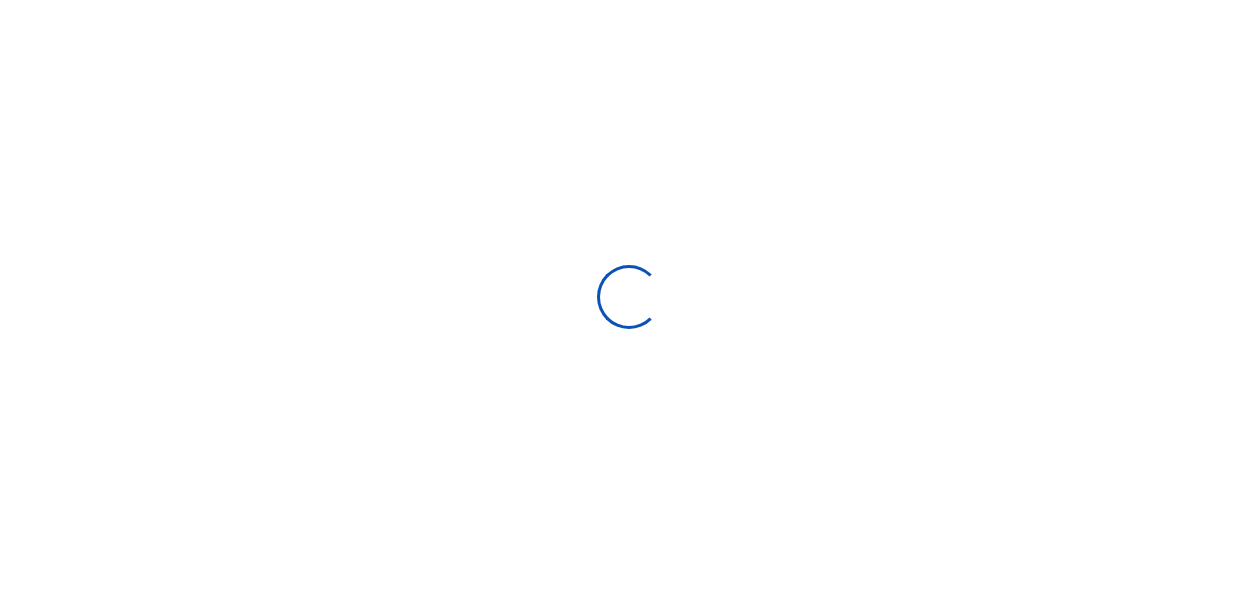 scroll, scrollTop: 0, scrollLeft: 0, axis: both 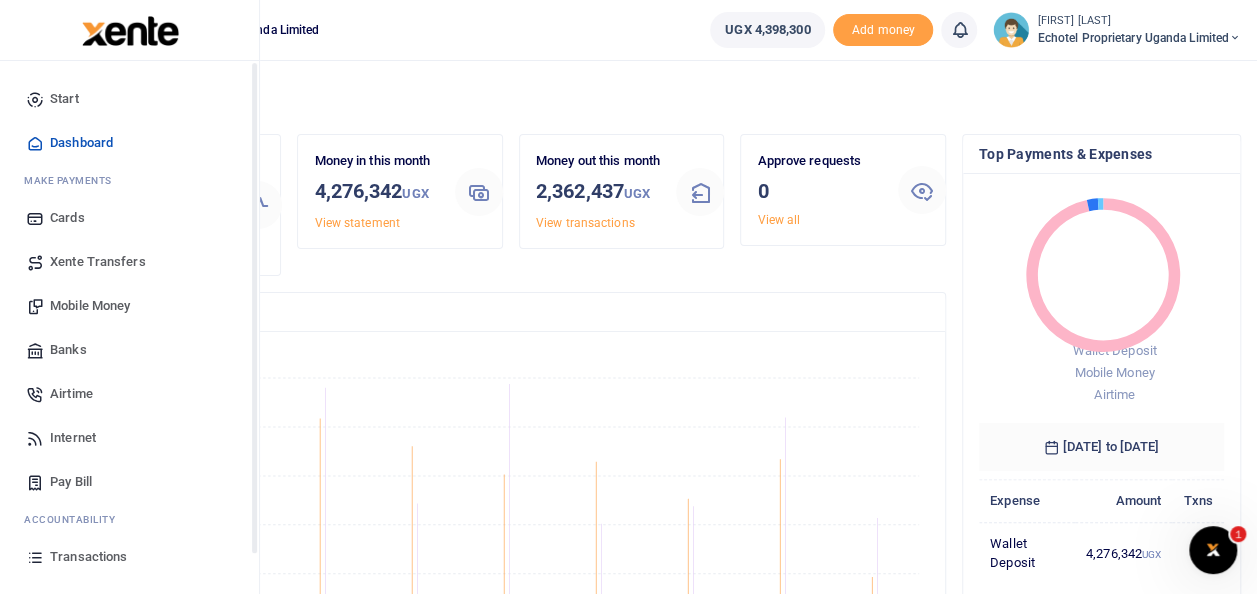 click on "Airtime" at bounding box center [71, 394] 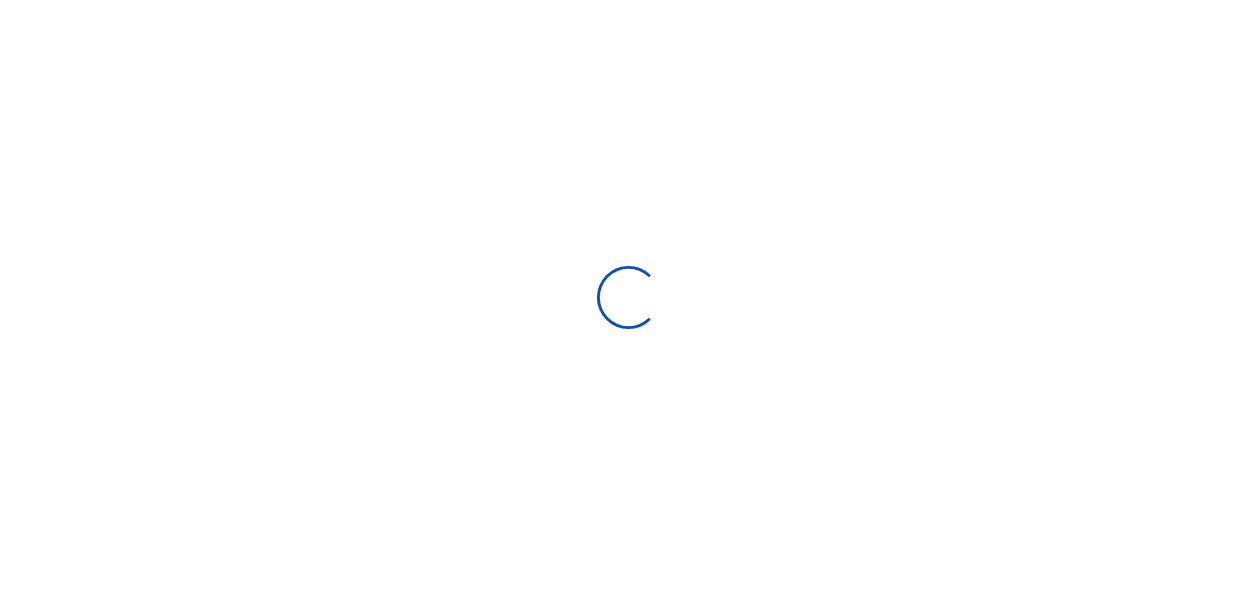 scroll, scrollTop: 0, scrollLeft: 0, axis: both 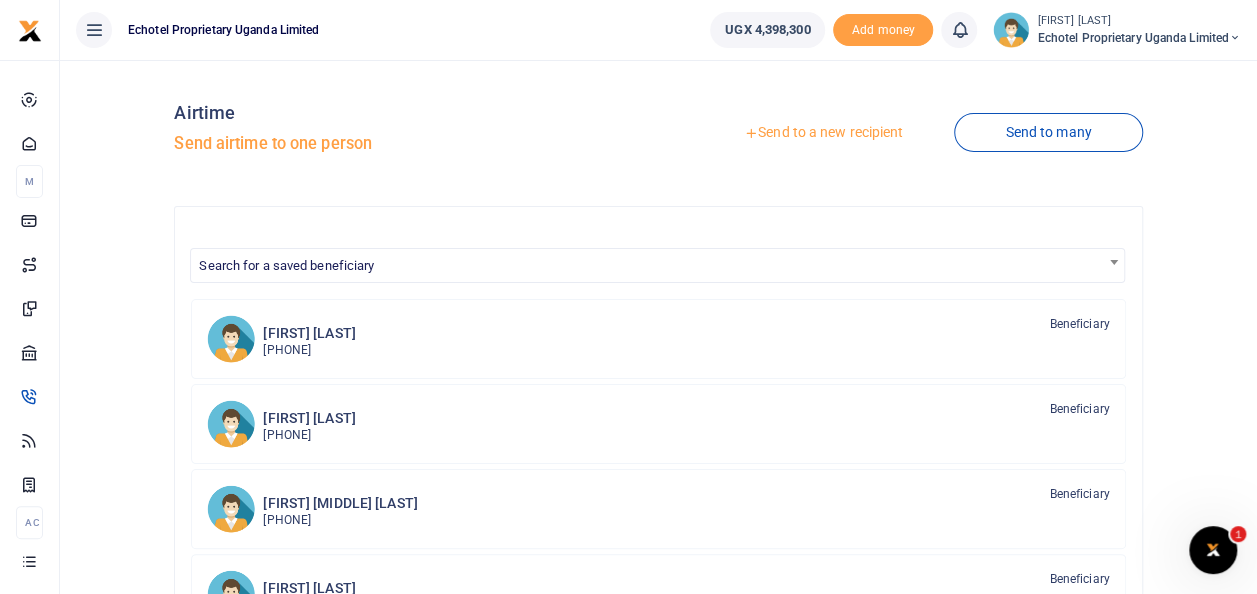 click on "Send to a new recipient" at bounding box center (823, 133) 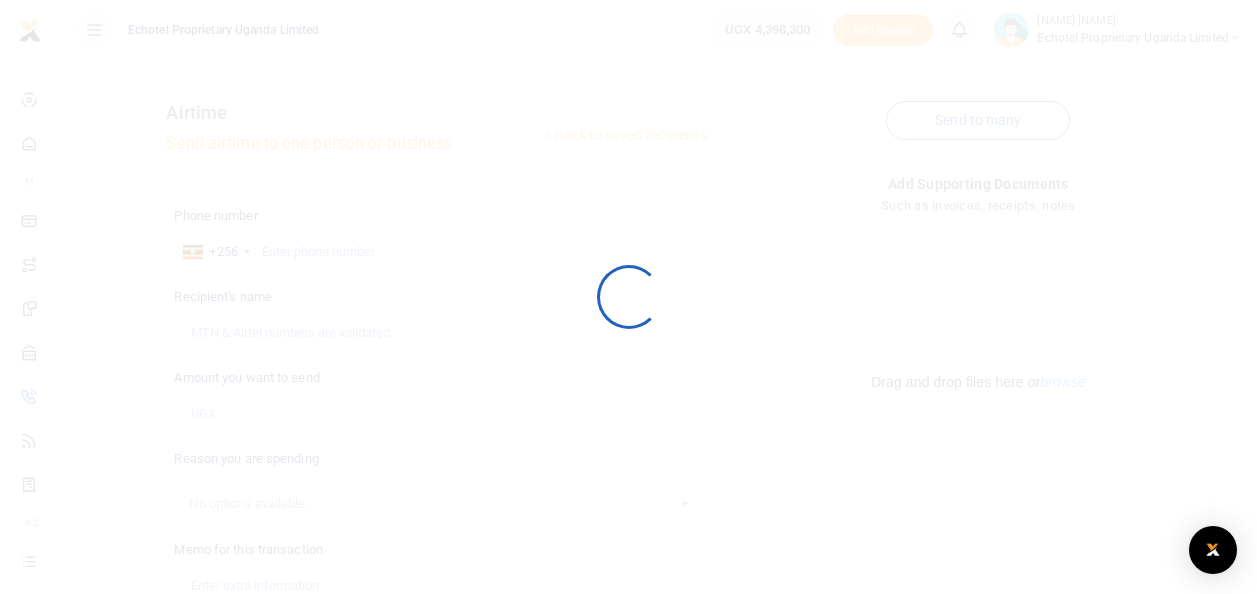 scroll, scrollTop: 0, scrollLeft: 0, axis: both 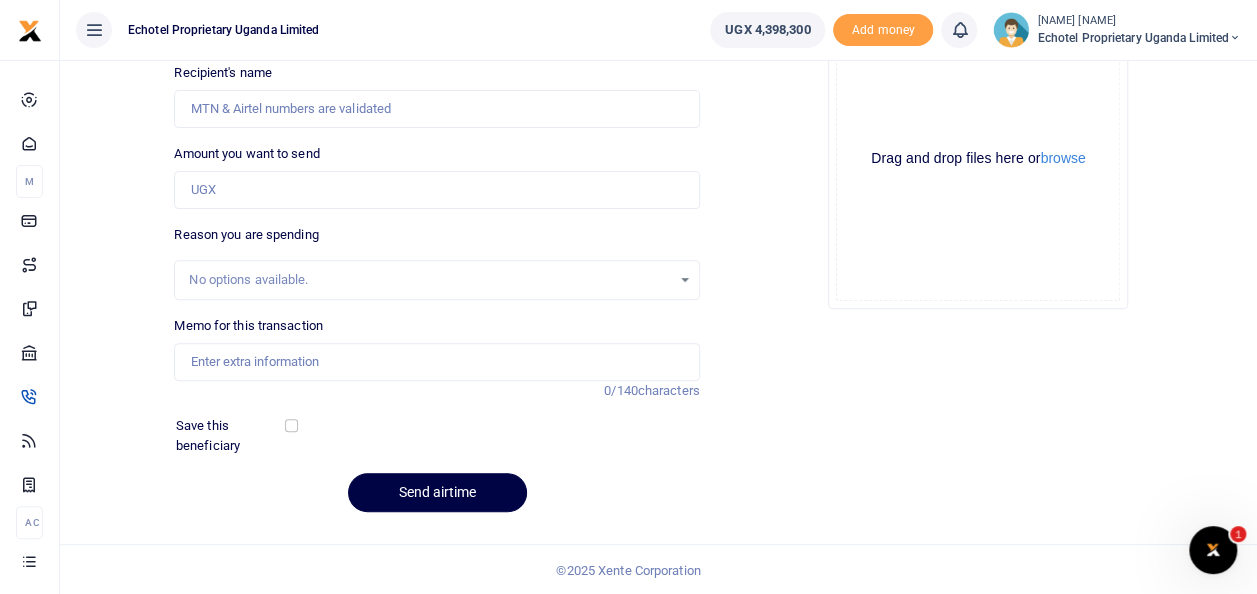 click on "Add supporting Documents
Such as invoices, receipts, notes
Drop your files here Drag and drop files here or  browse Powered by  Uppy" at bounding box center (978, 239) 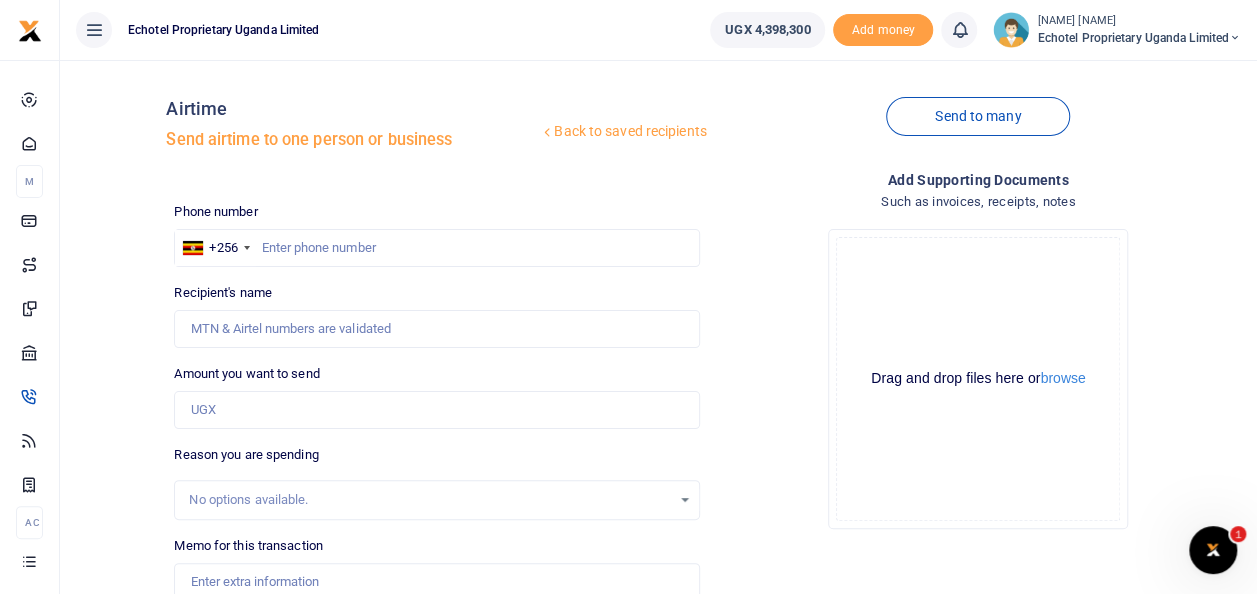 scroll, scrollTop: 0, scrollLeft: 0, axis: both 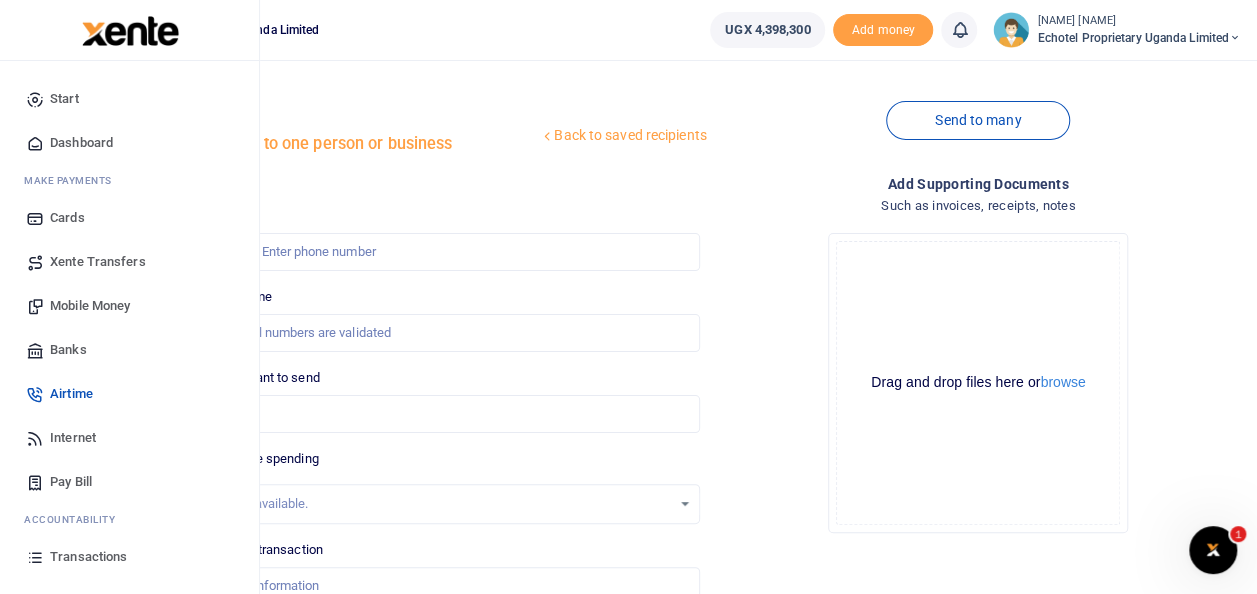 click on "Airtime" at bounding box center [71, 394] 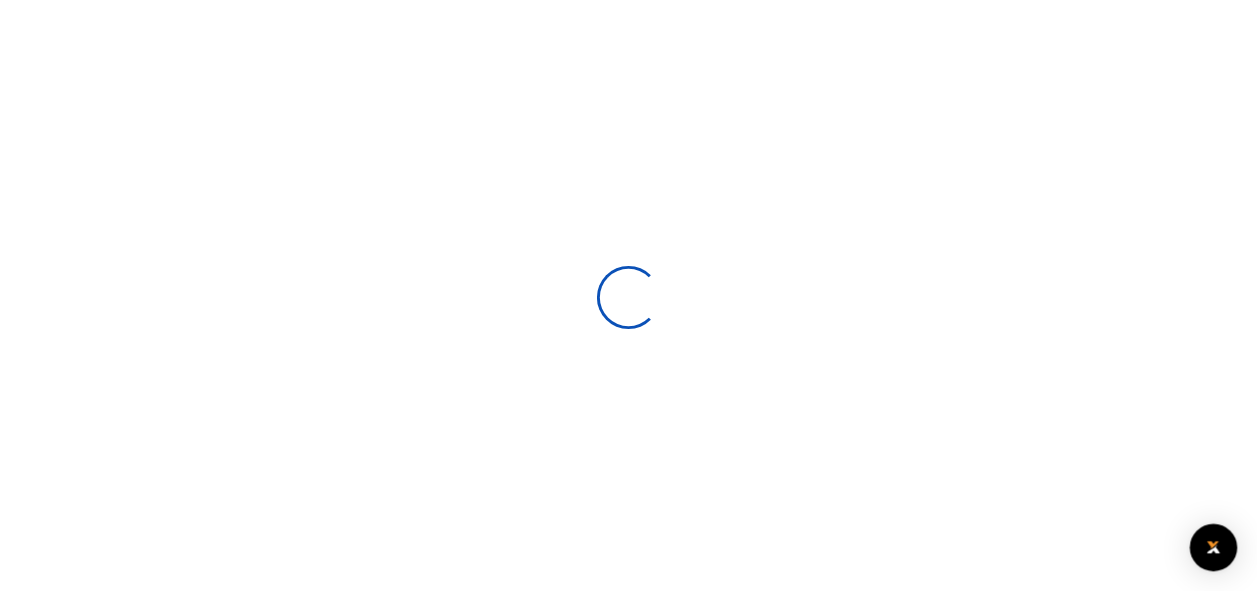 scroll, scrollTop: 0, scrollLeft: 0, axis: both 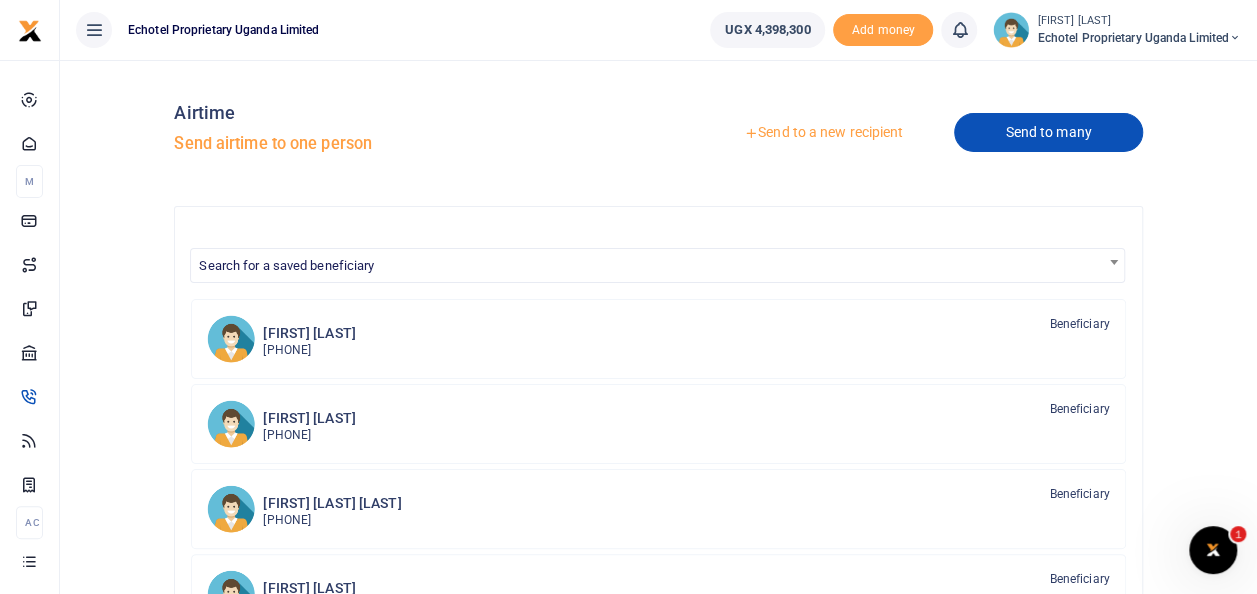 click on "Send to many" at bounding box center (1048, 132) 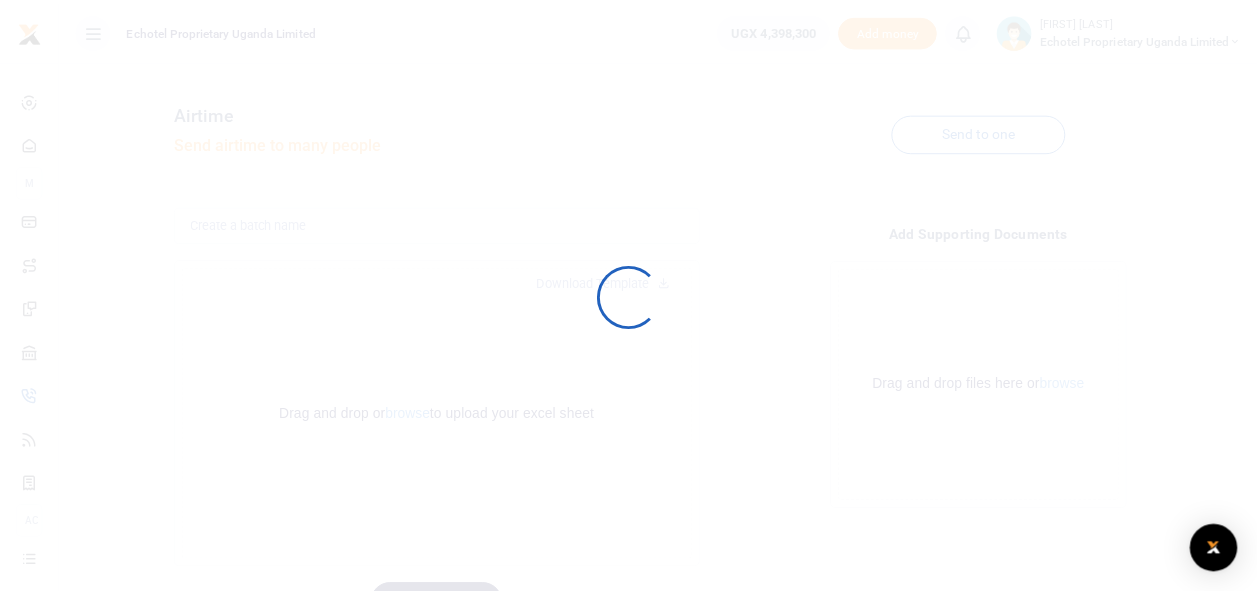 scroll, scrollTop: 0, scrollLeft: 0, axis: both 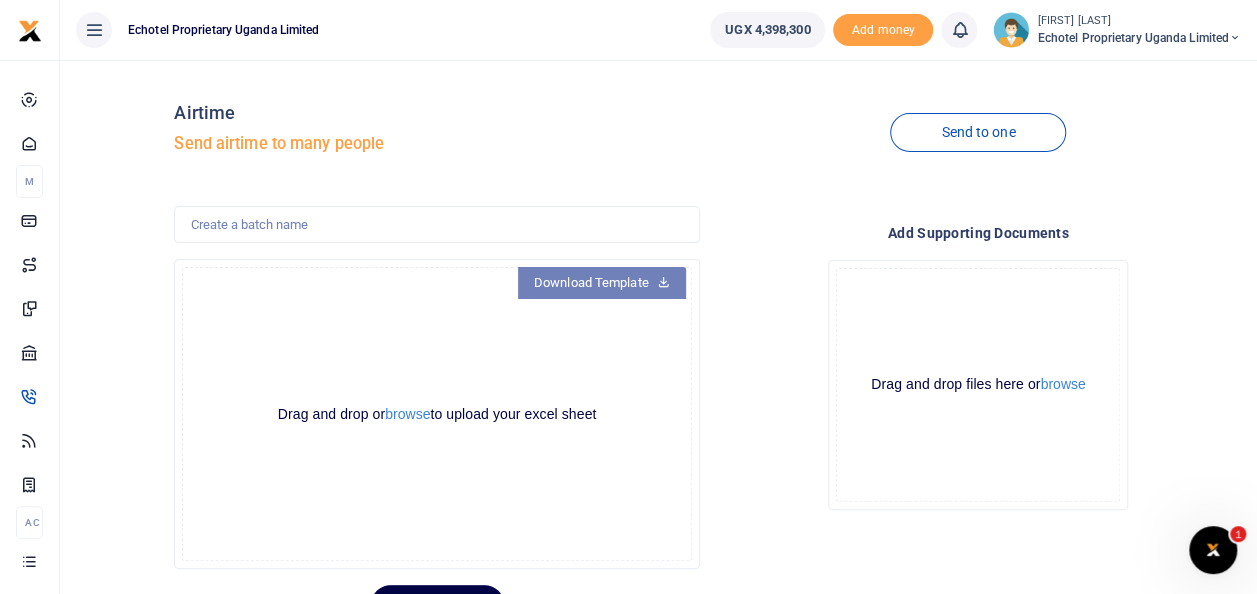 click on "Download Template" at bounding box center [602, 283] 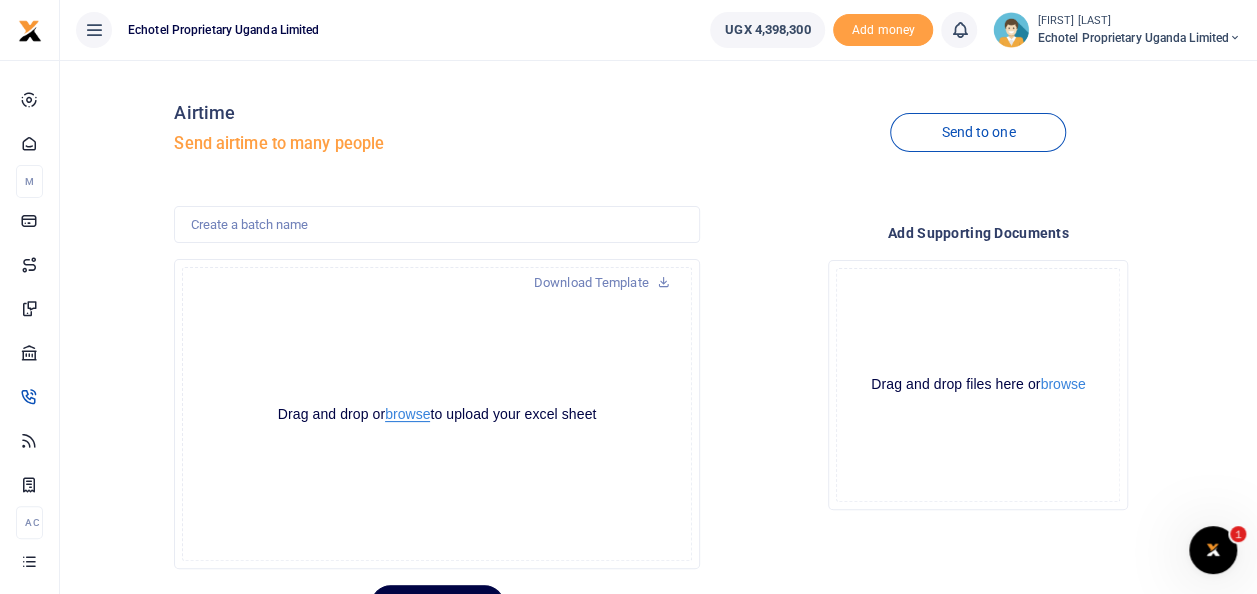 click on "browse" at bounding box center (407, 414) 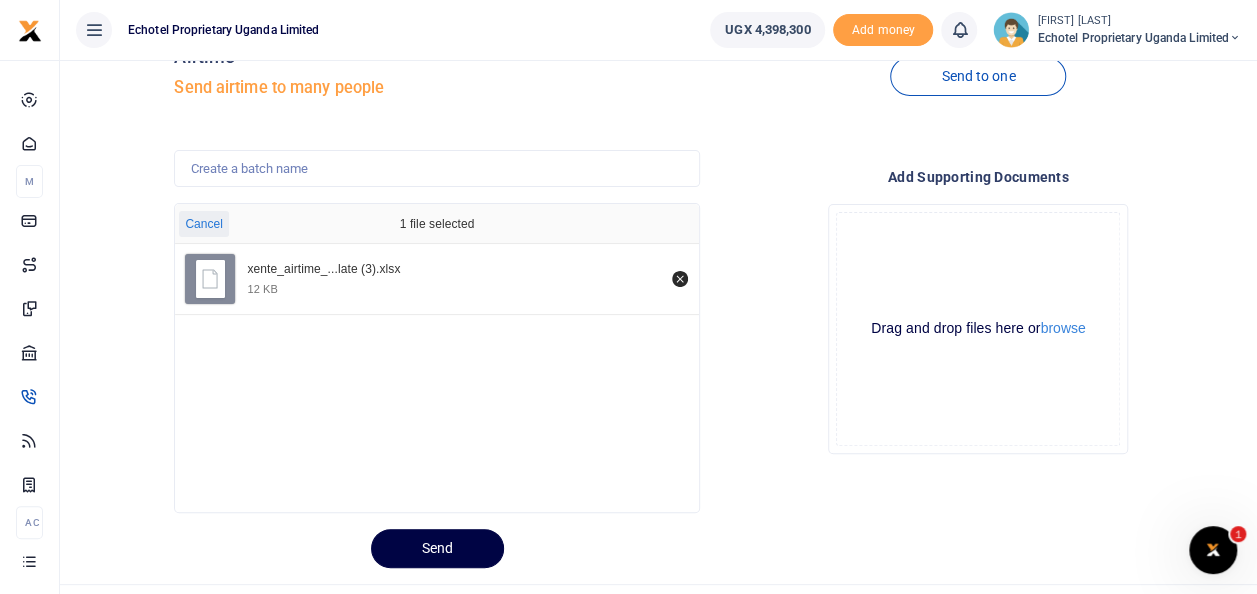 scroll, scrollTop: 97, scrollLeft: 0, axis: vertical 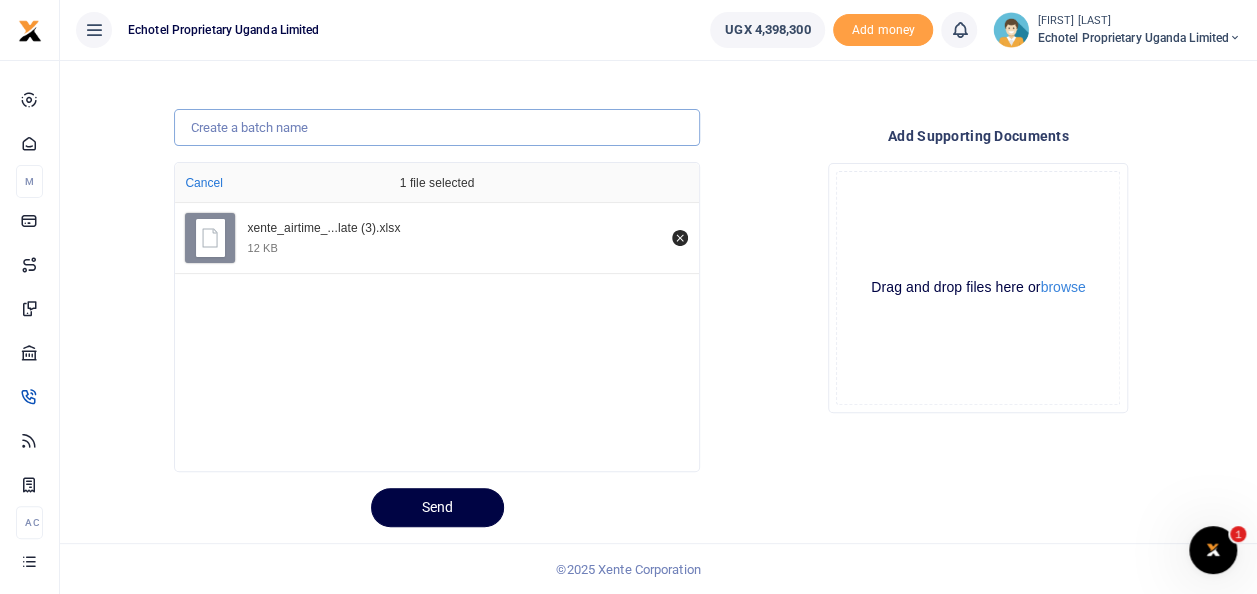 click at bounding box center [436, 128] 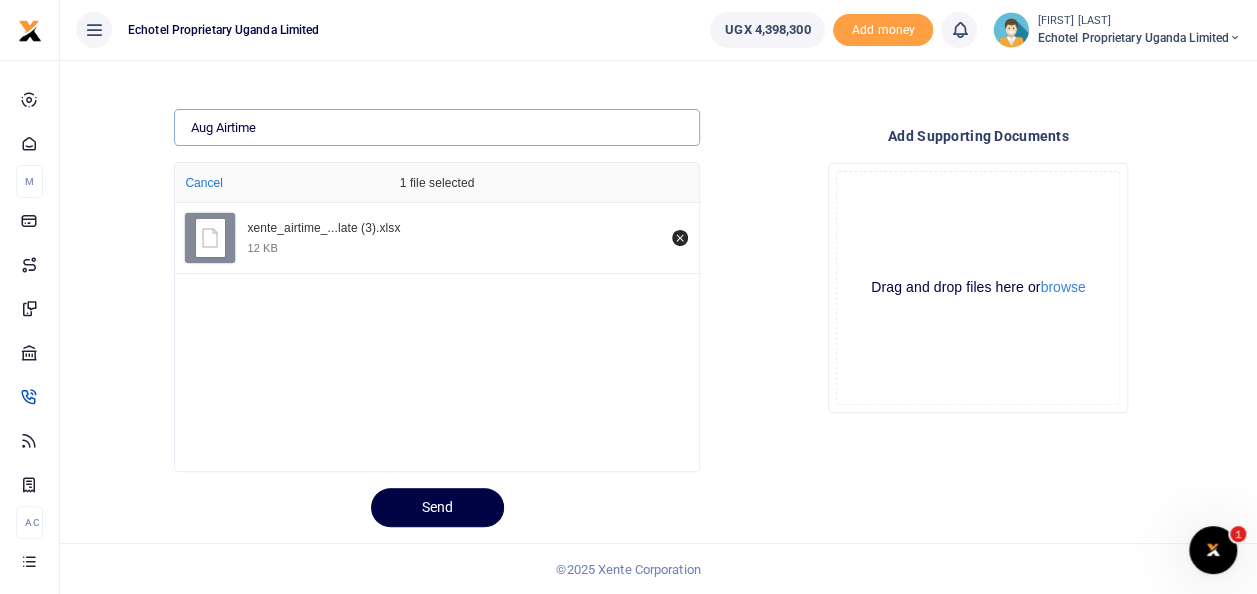 type on "Aug Airtime" 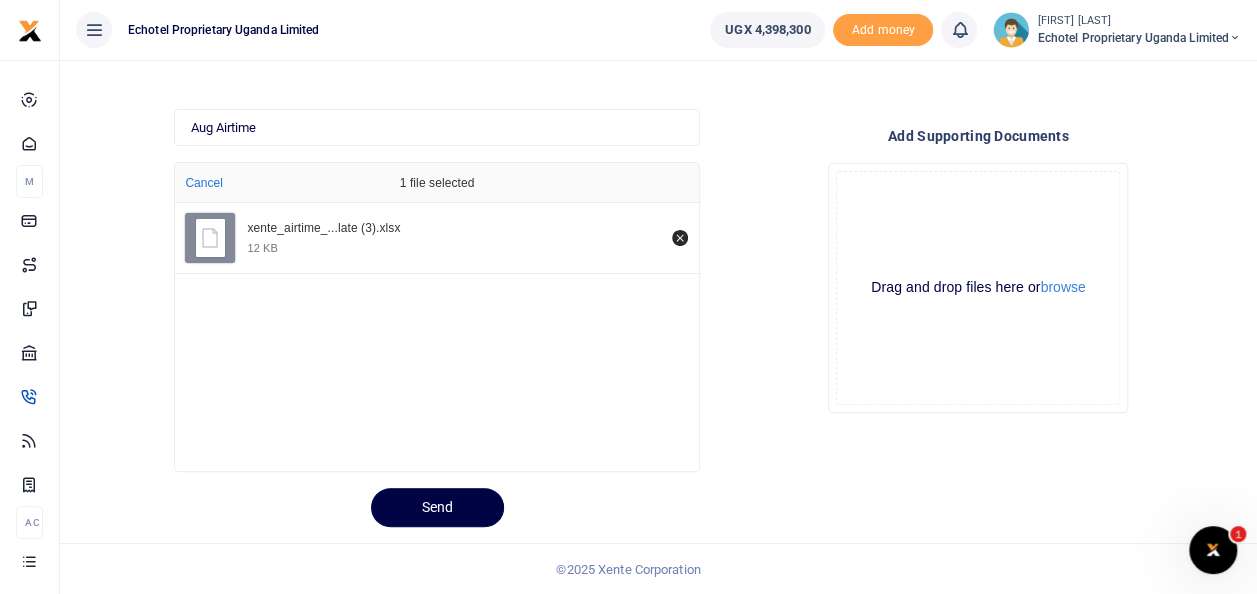 click on "xente_airtime_...late (3).xlsx 12 KB" at bounding box center (436, 332) 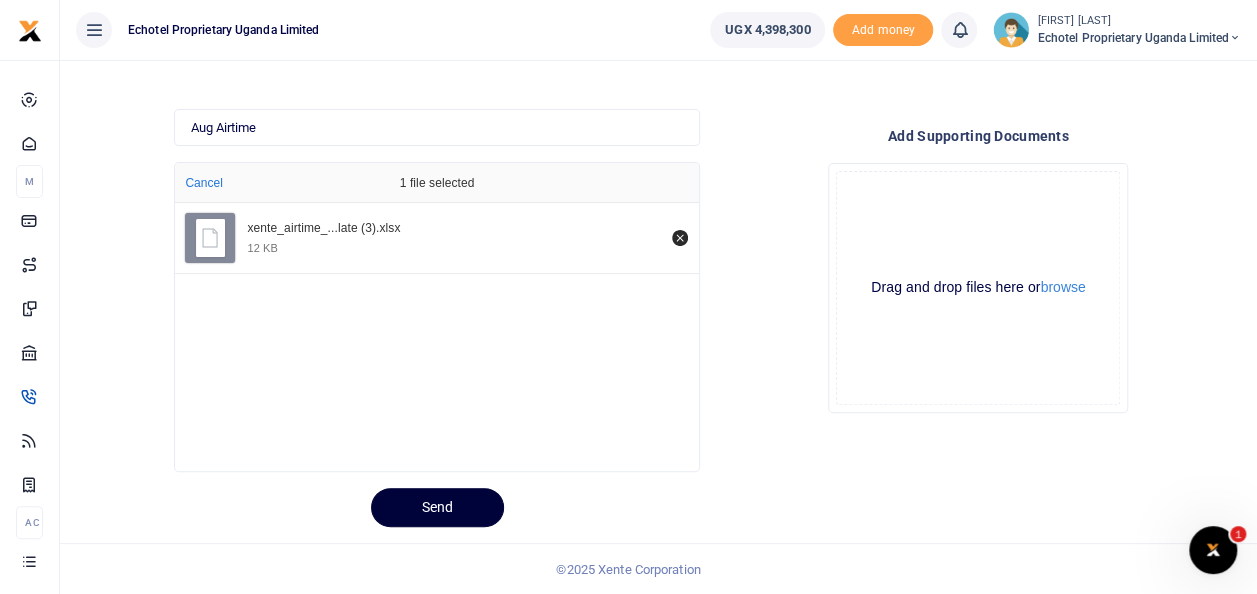 click on "Send" at bounding box center [437, 507] 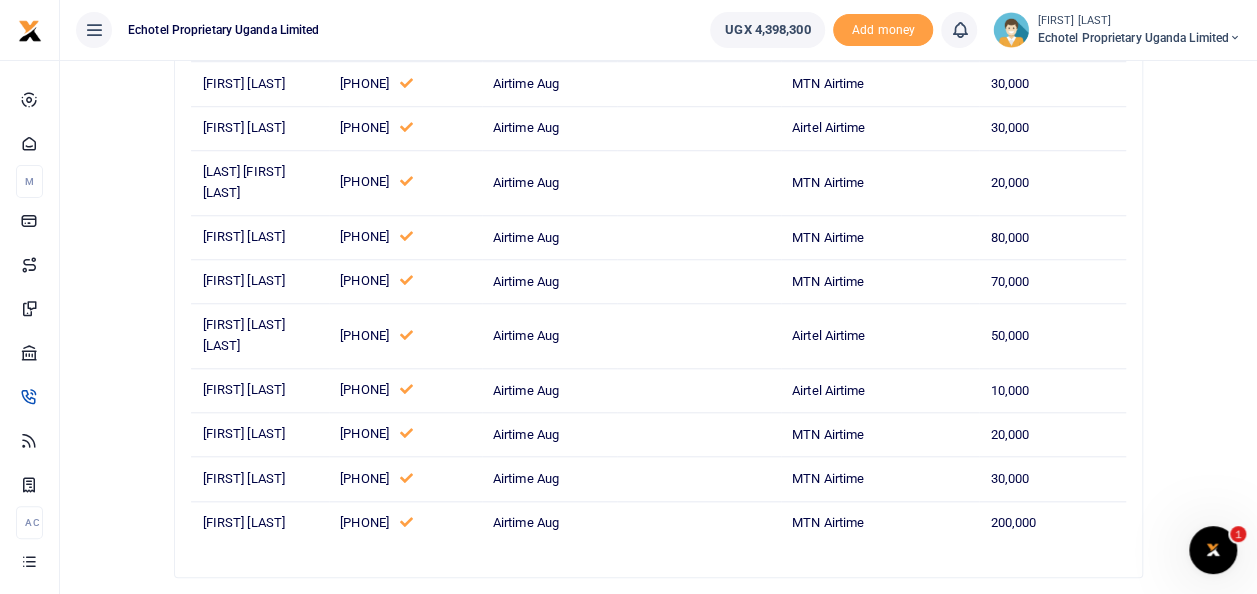 scroll, scrollTop: 802, scrollLeft: 0, axis: vertical 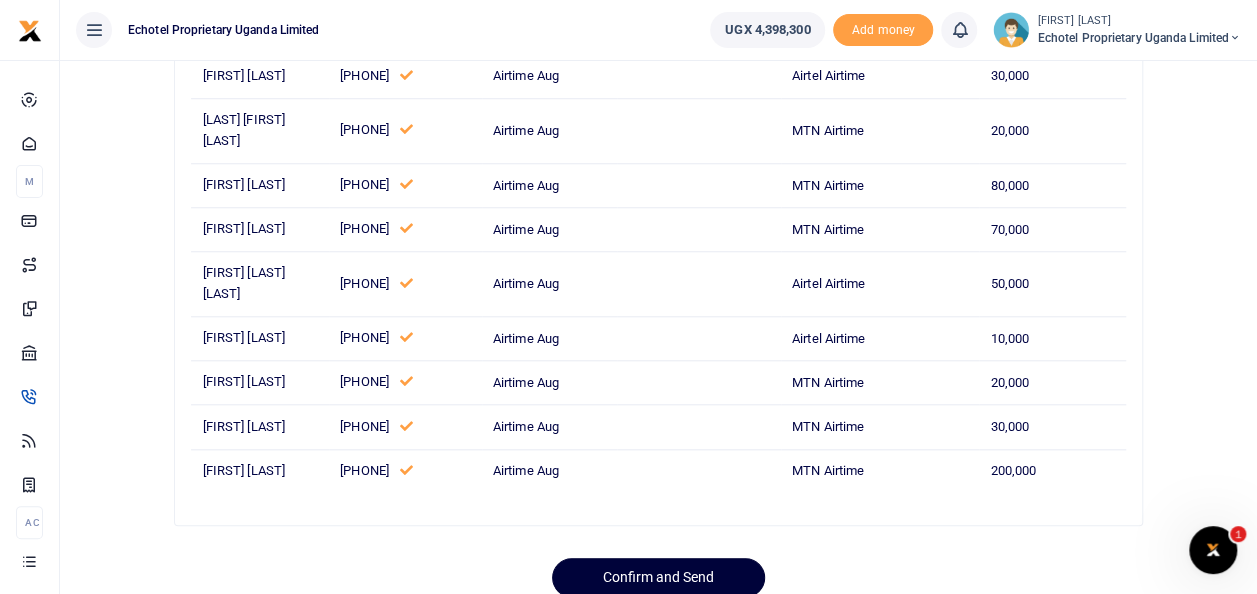 click on "Confirm and Send" at bounding box center (658, 577) 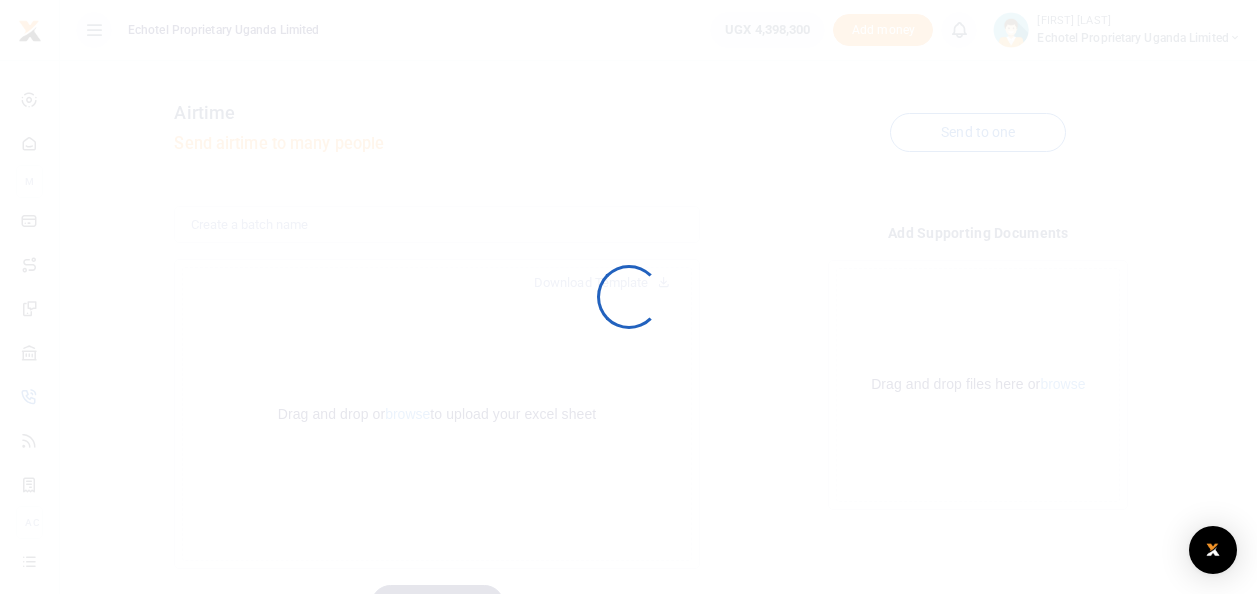 scroll, scrollTop: 97, scrollLeft: 0, axis: vertical 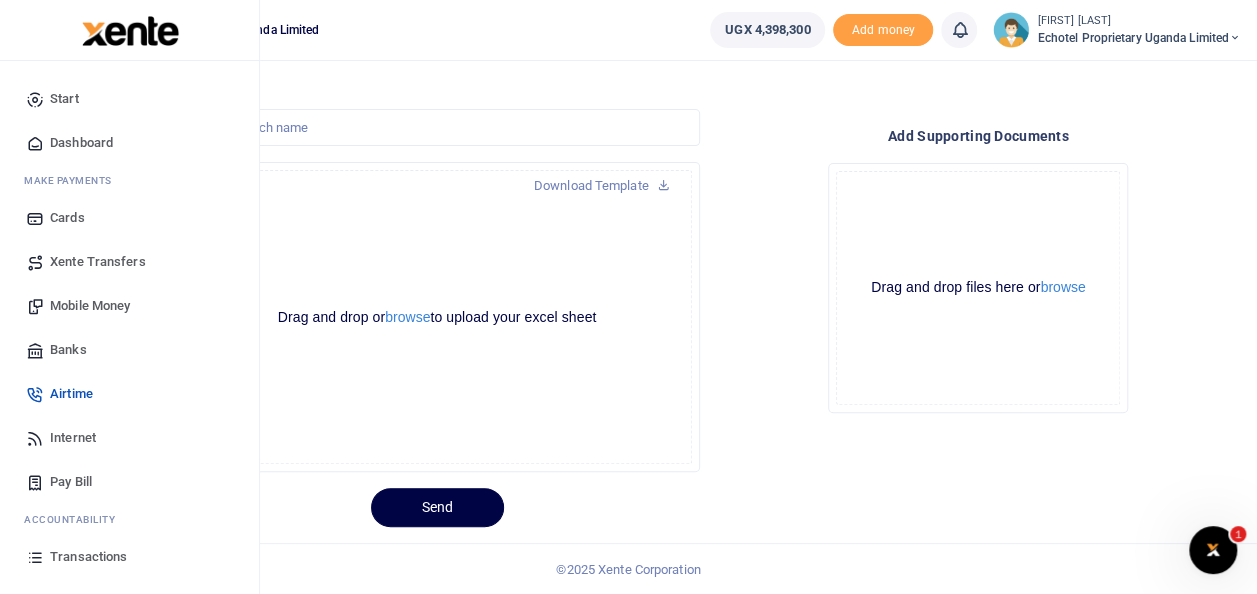 click on "Airtime" at bounding box center [71, 394] 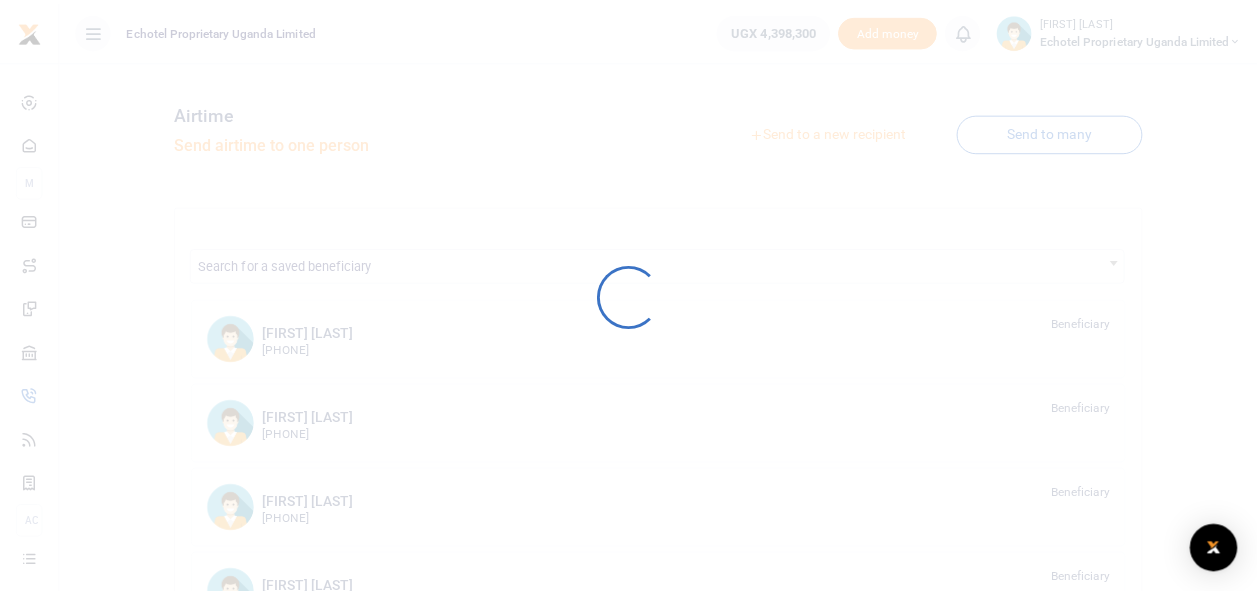 scroll, scrollTop: 0, scrollLeft: 0, axis: both 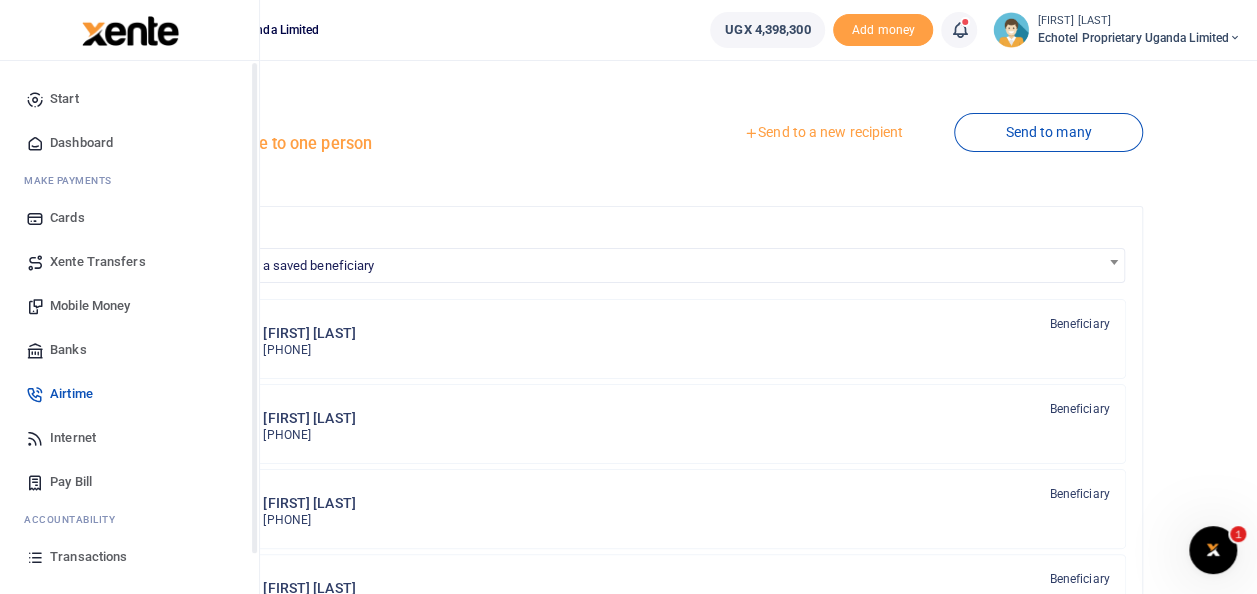 click on "Airtime" at bounding box center [71, 394] 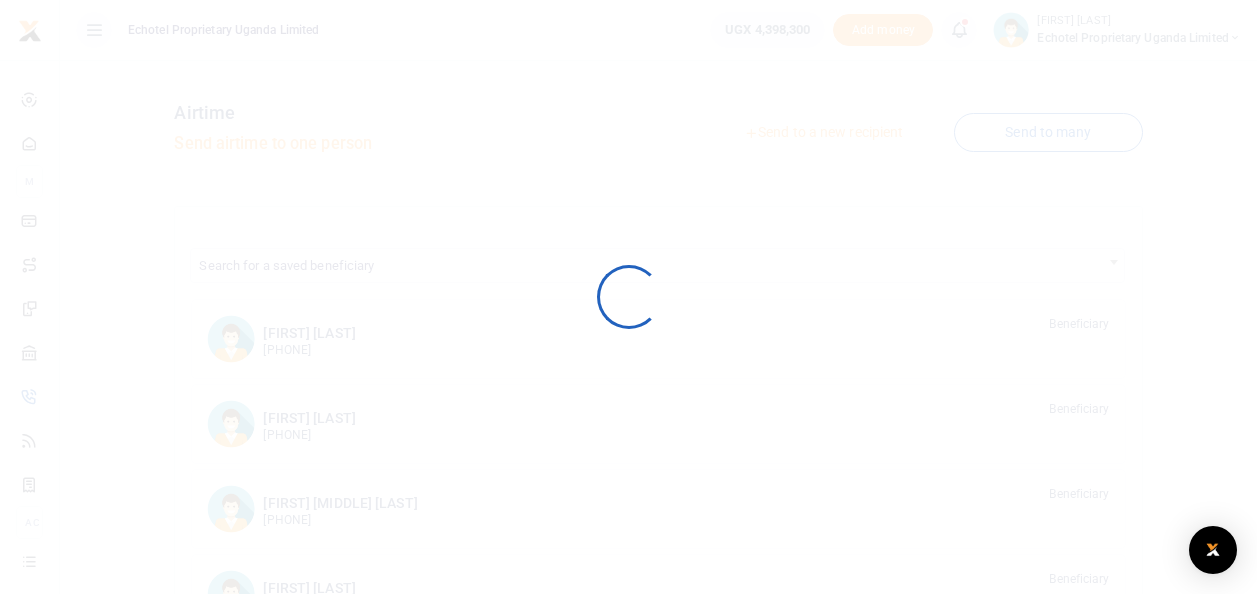 scroll, scrollTop: 0, scrollLeft: 0, axis: both 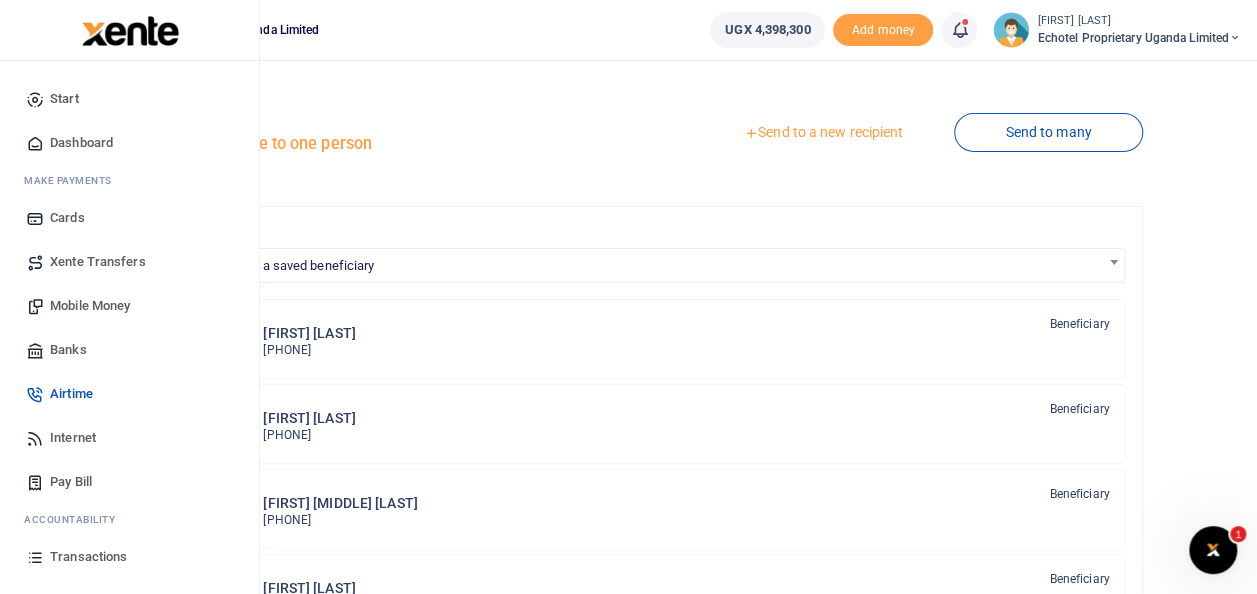 click on "Airtime" at bounding box center [71, 394] 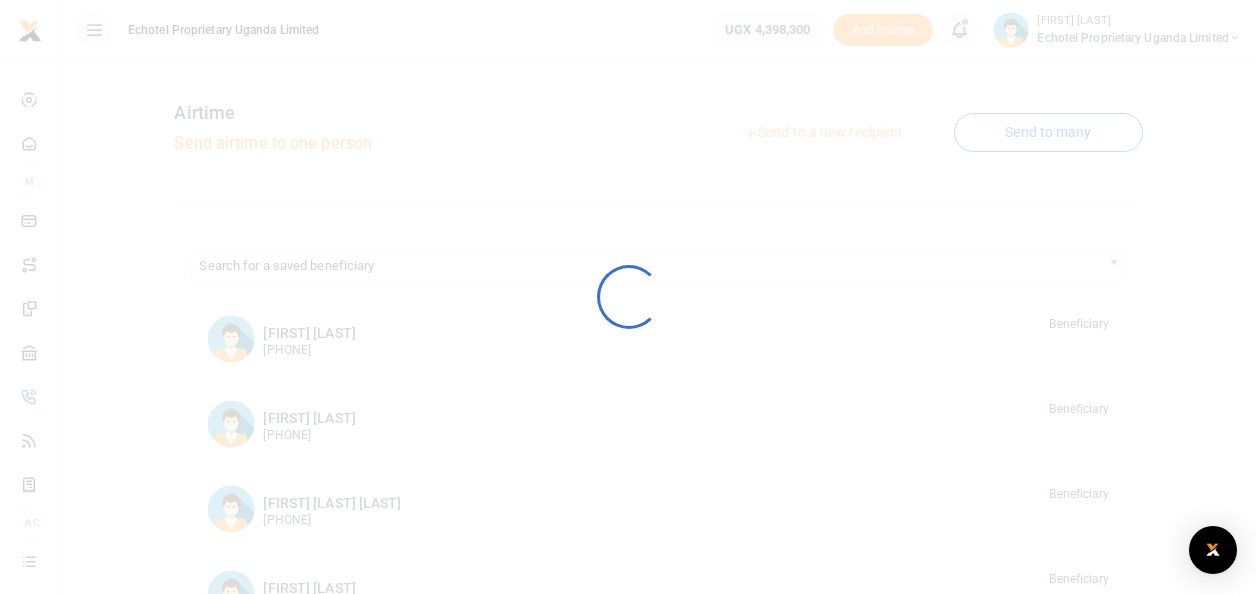 scroll, scrollTop: 0, scrollLeft: 0, axis: both 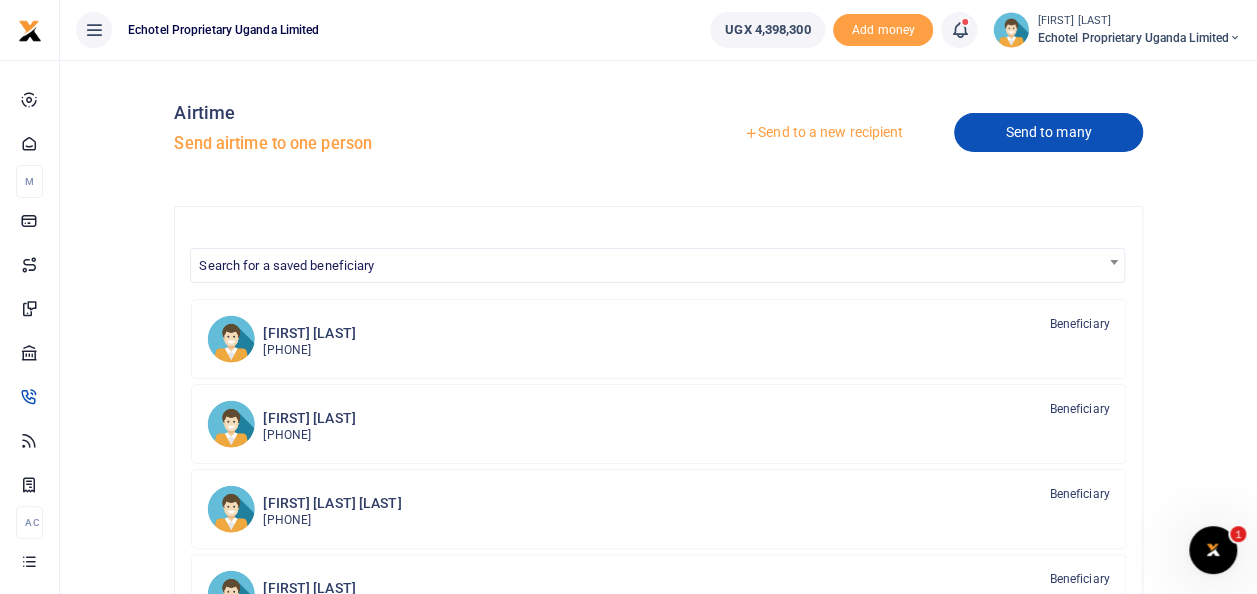 click on "Send to many" at bounding box center [1048, 132] 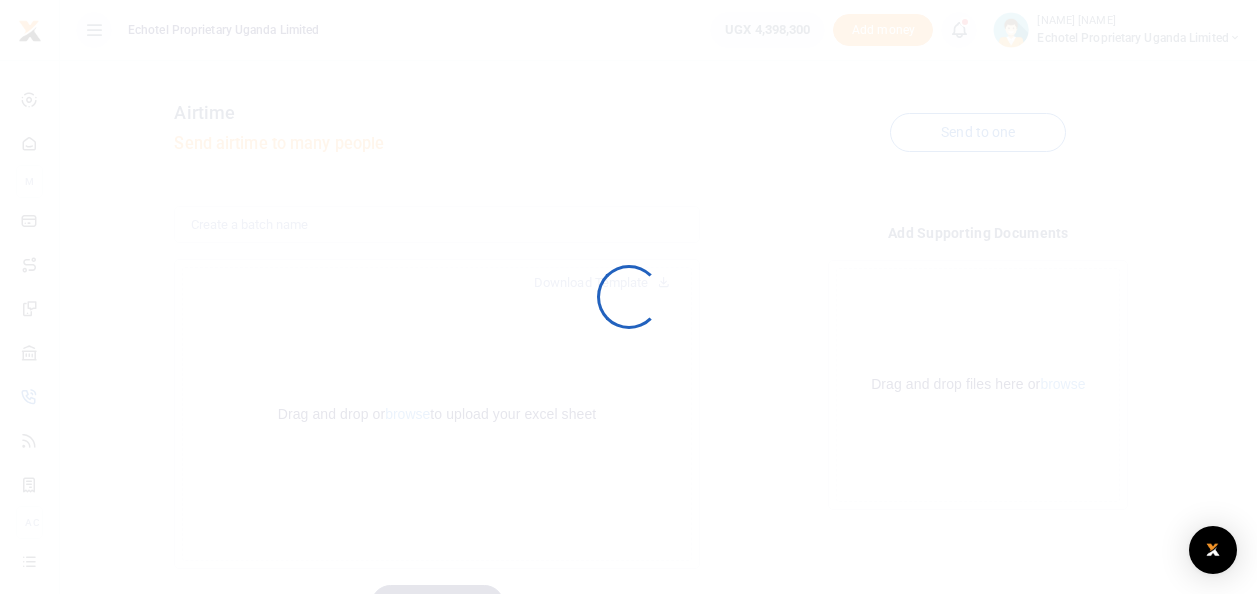 scroll, scrollTop: 0, scrollLeft: 0, axis: both 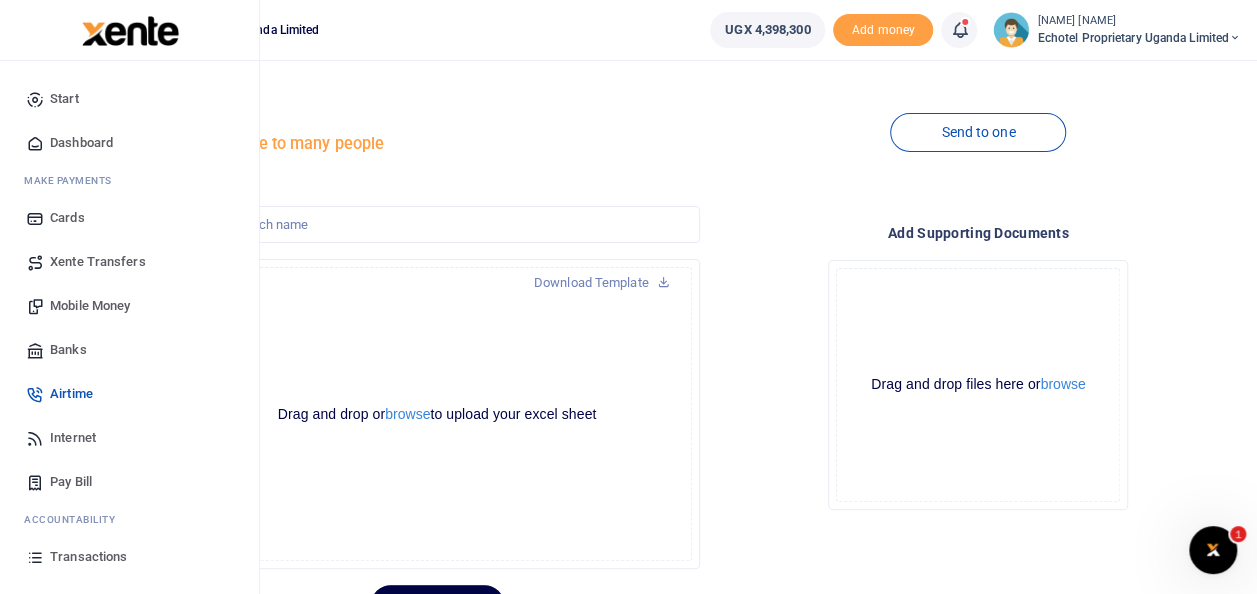 click on "Transactions" at bounding box center [88, 557] 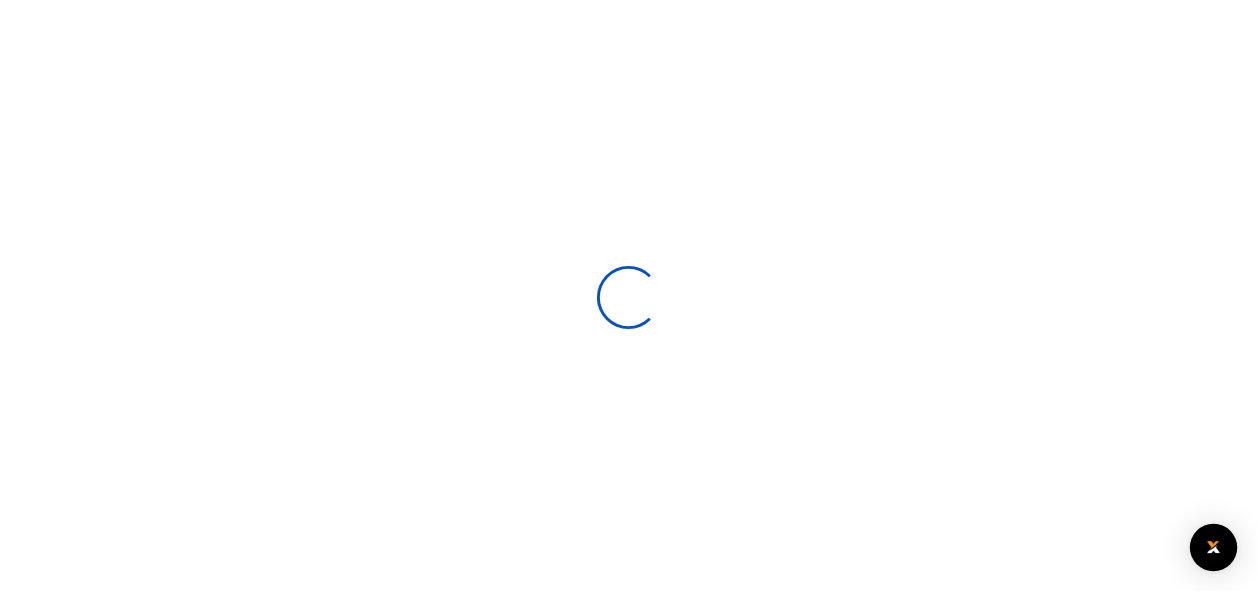 scroll, scrollTop: 0, scrollLeft: 0, axis: both 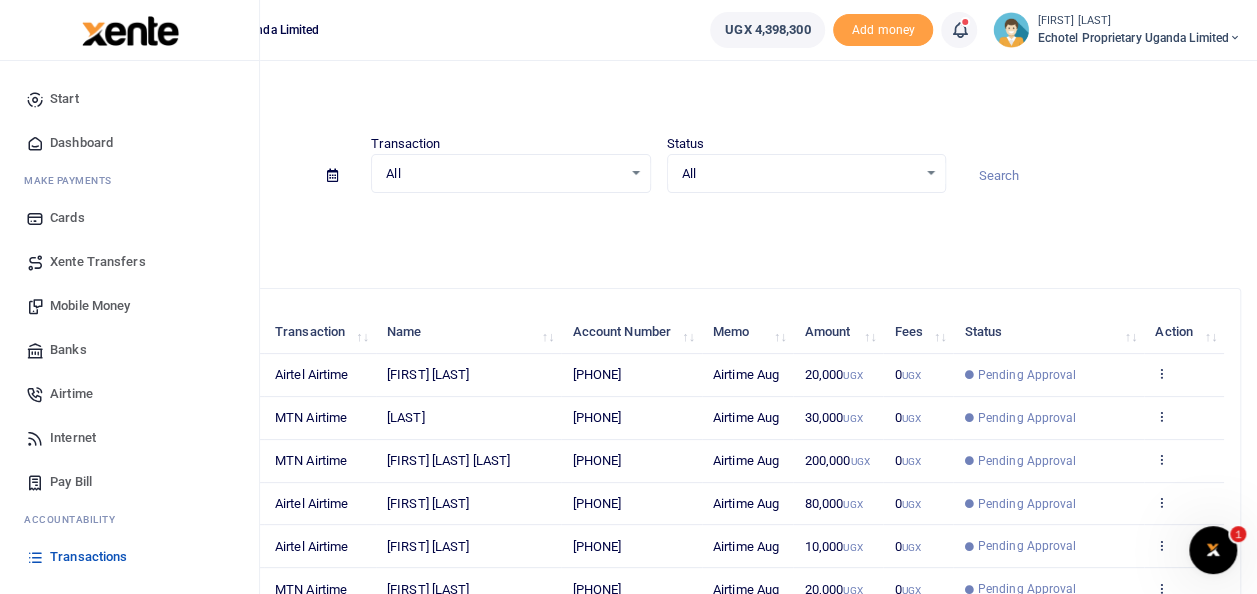click on "Mobile Money" at bounding box center [90, 306] 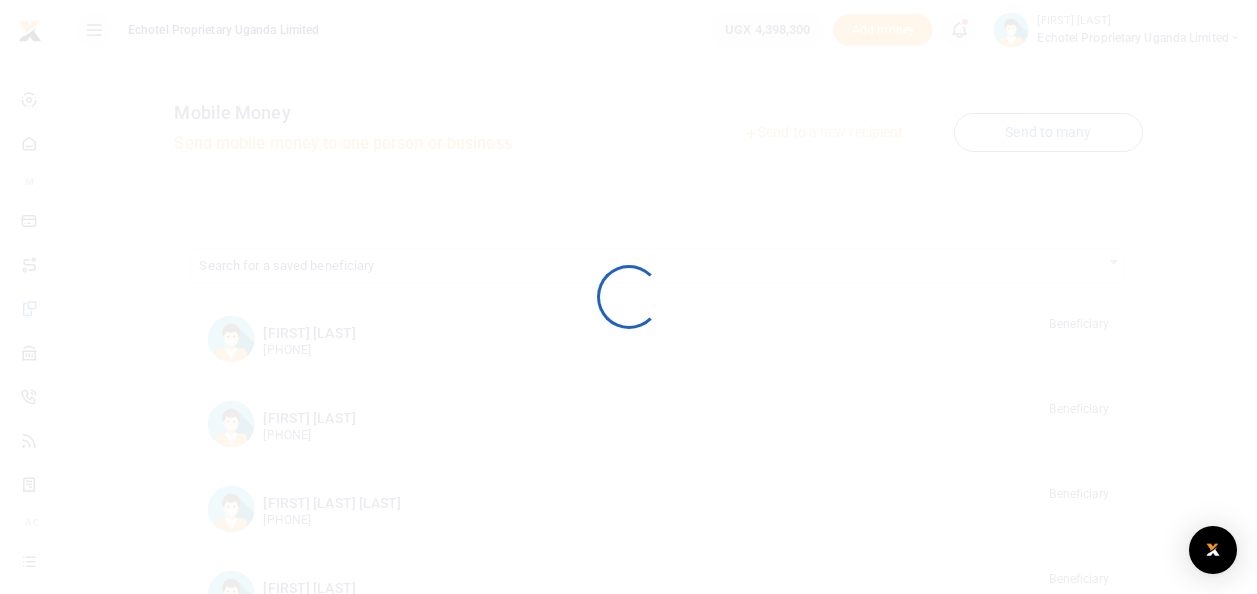 scroll, scrollTop: 0, scrollLeft: 0, axis: both 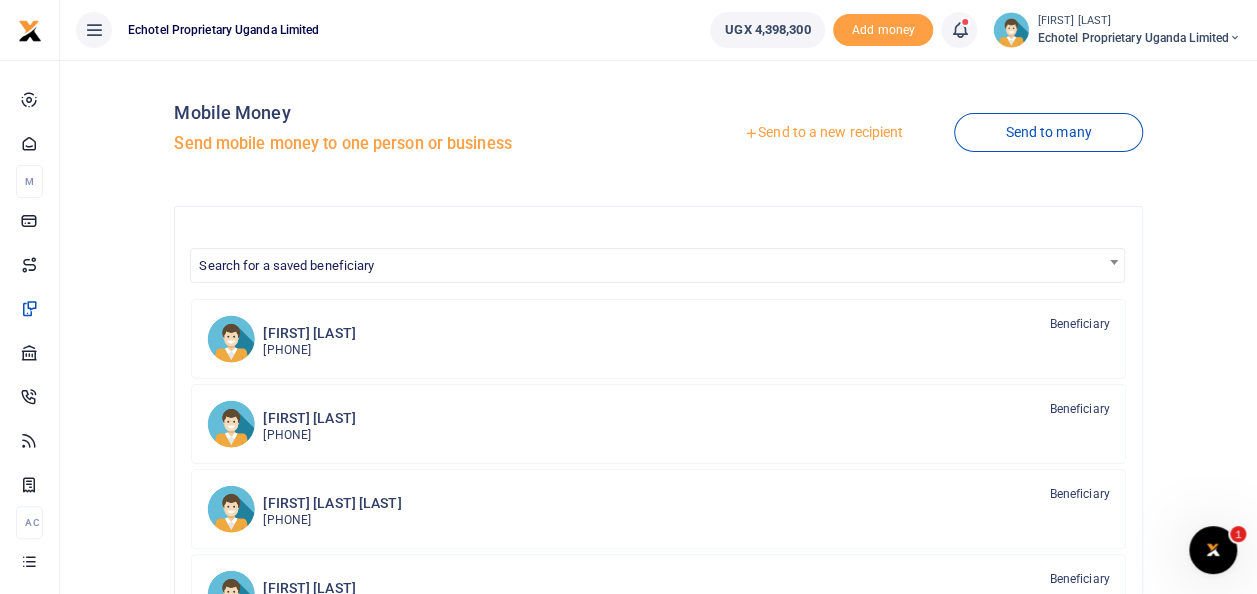 click on "Send to a new recipient" at bounding box center [823, 133] 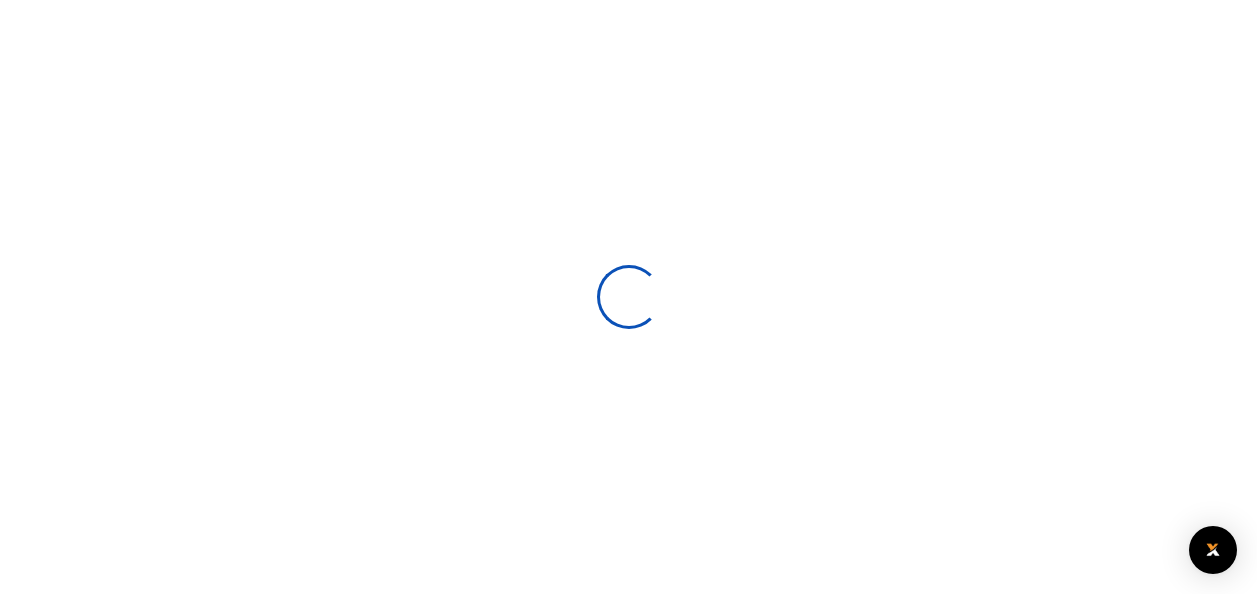 scroll, scrollTop: 0, scrollLeft: 0, axis: both 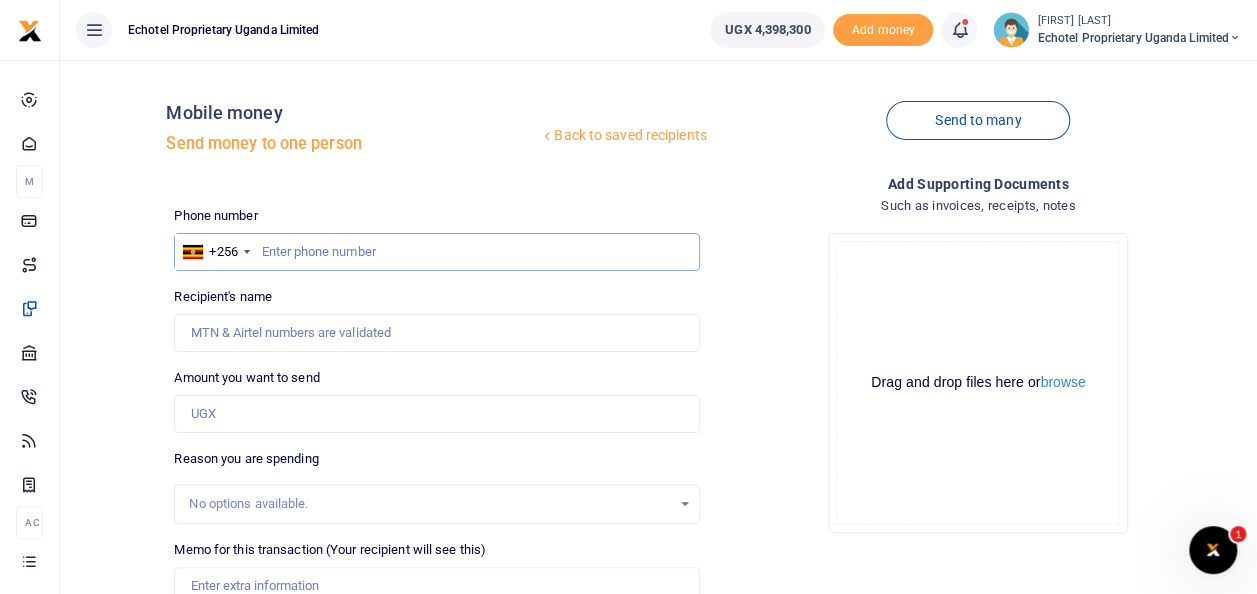 click at bounding box center [436, 252] 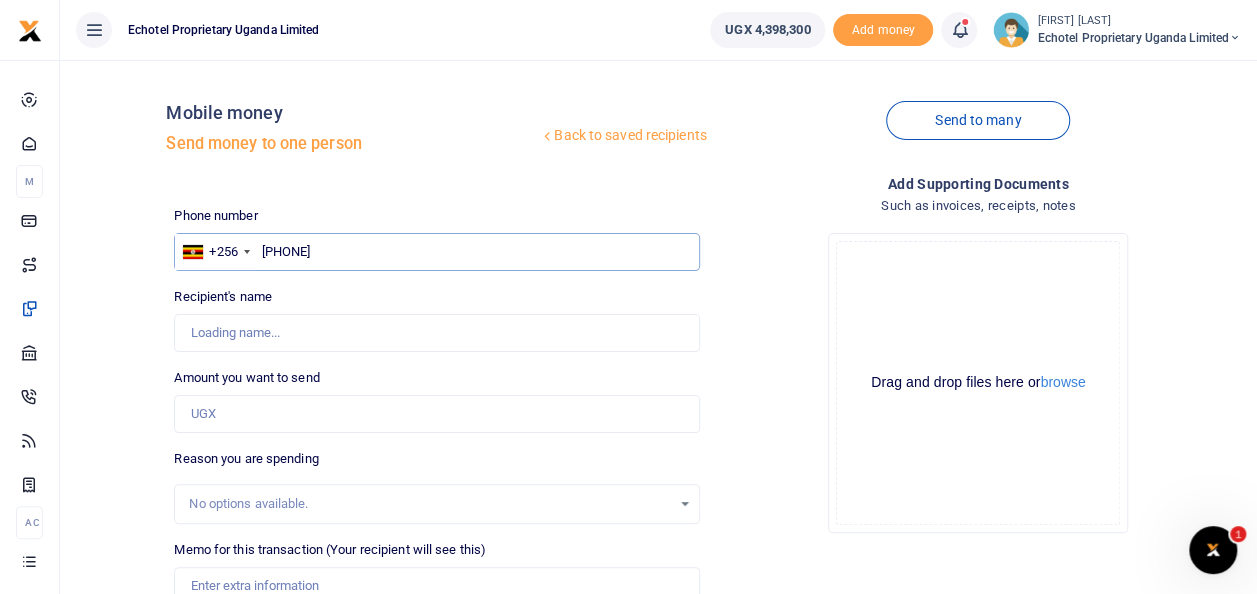 type on "George Opoka" 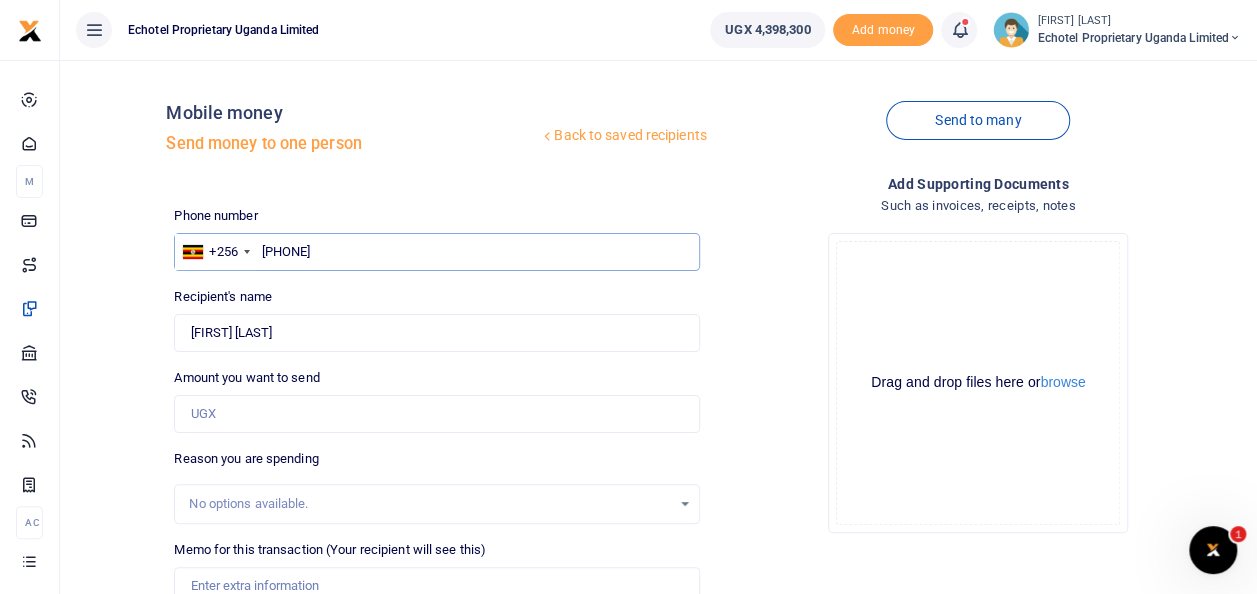 click on "0772994462" at bounding box center [436, 252] 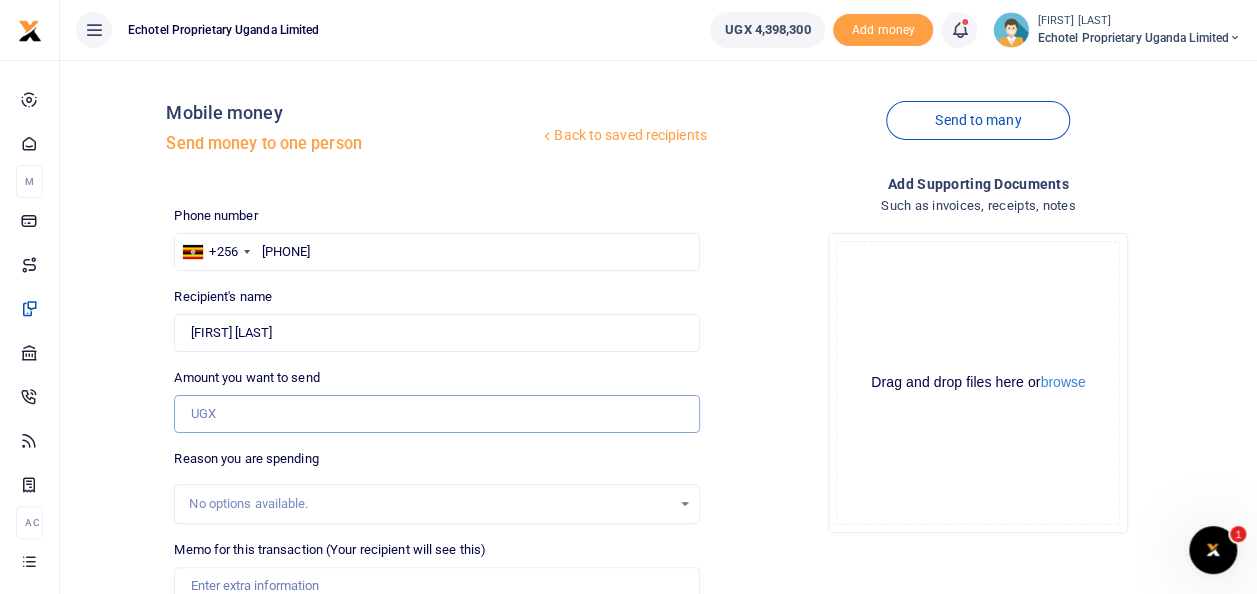 click on "Amount you want to send" at bounding box center (436, 414) 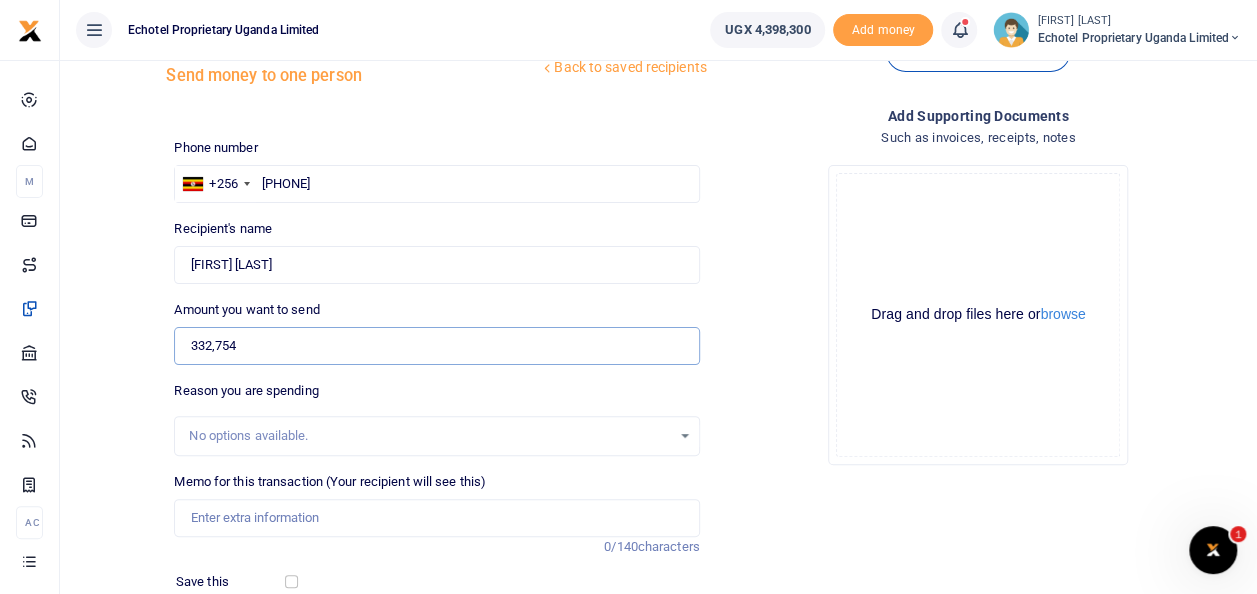 scroll, scrollTop: 200, scrollLeft: 0, axis: vertical 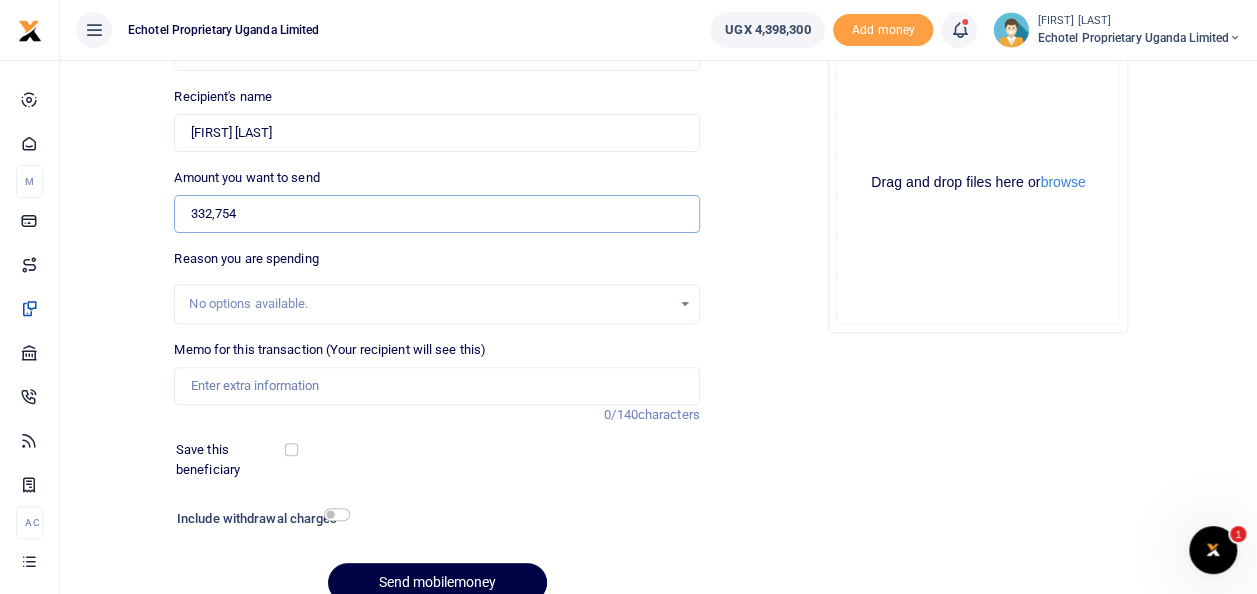 type on "332,754" 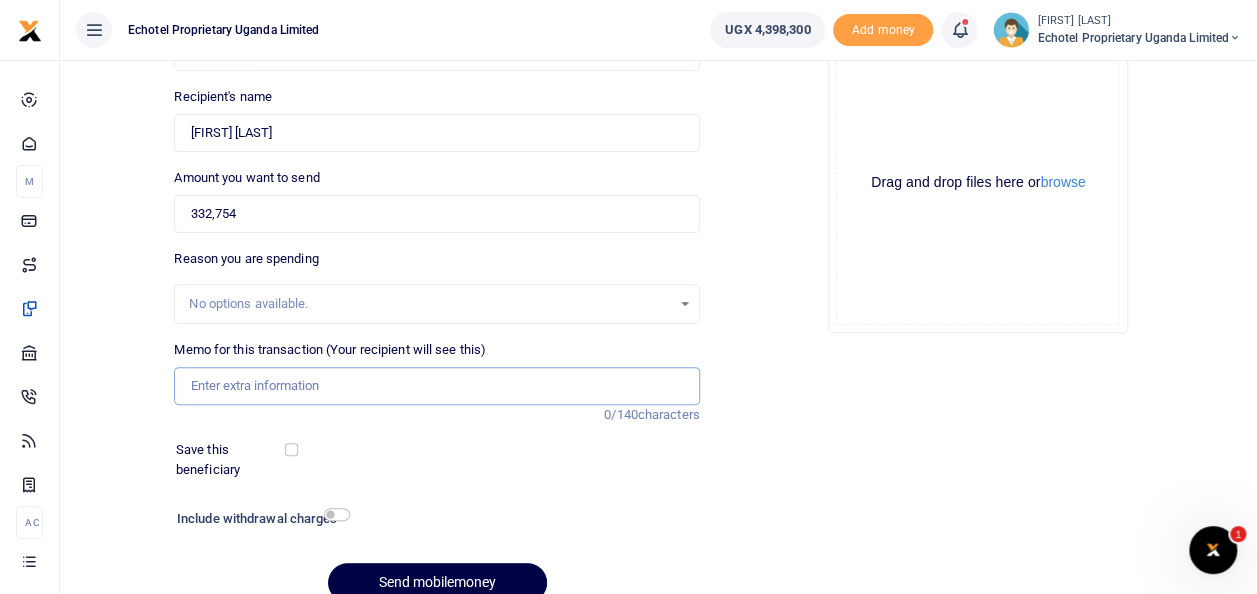 click on "Memo for this transaction (Your recipient will see this)" at bounding box center [436, 386] 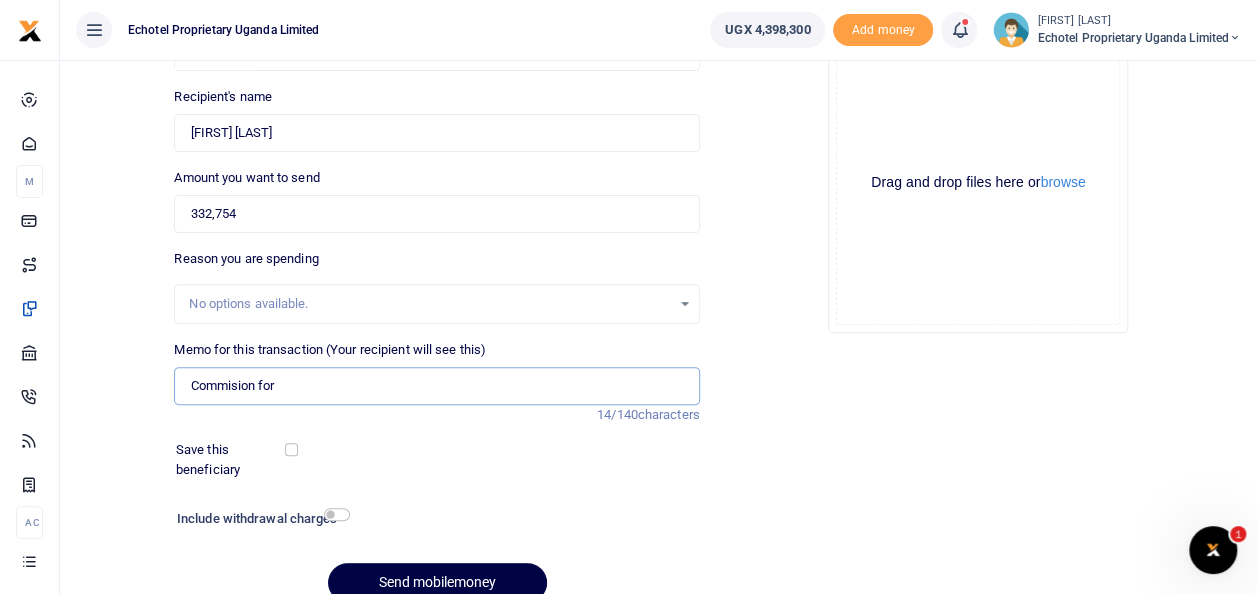 paste on "Emmaus Foundation collection Commission" 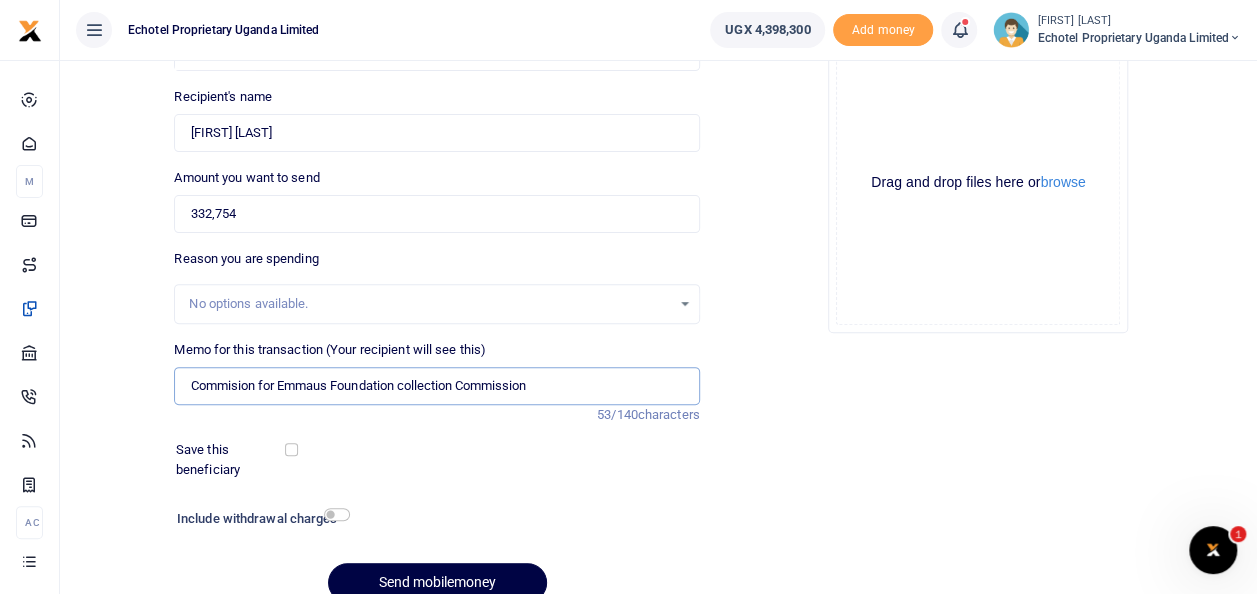 drag, startPoint x: 545, startPoint y: 383, endPoint x: 463, endPoint y: 383, distance: 82 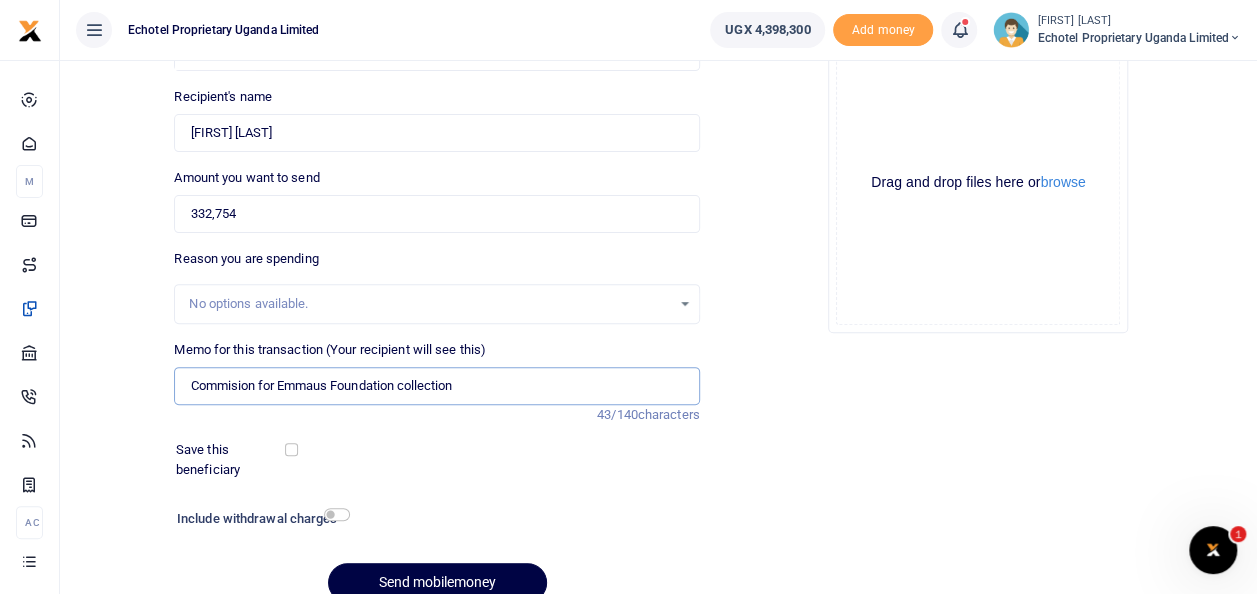 scroll, scrollTop: 290, scrollLeft: 0, axis: vertical 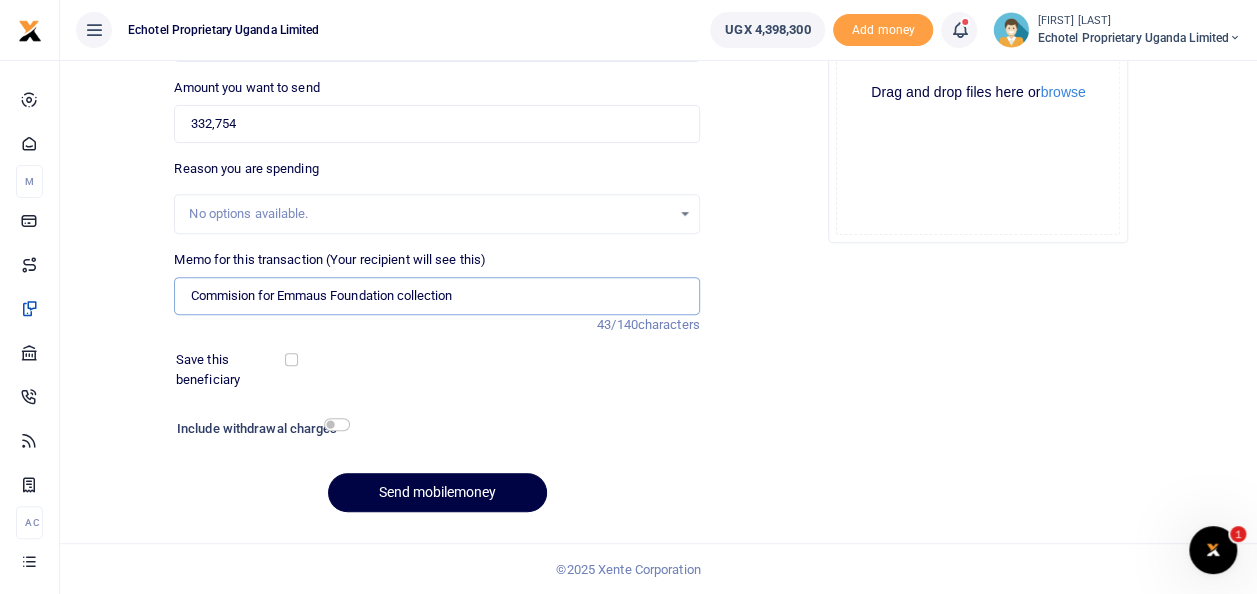 type on "Commision for Emmaus Foundation collection" 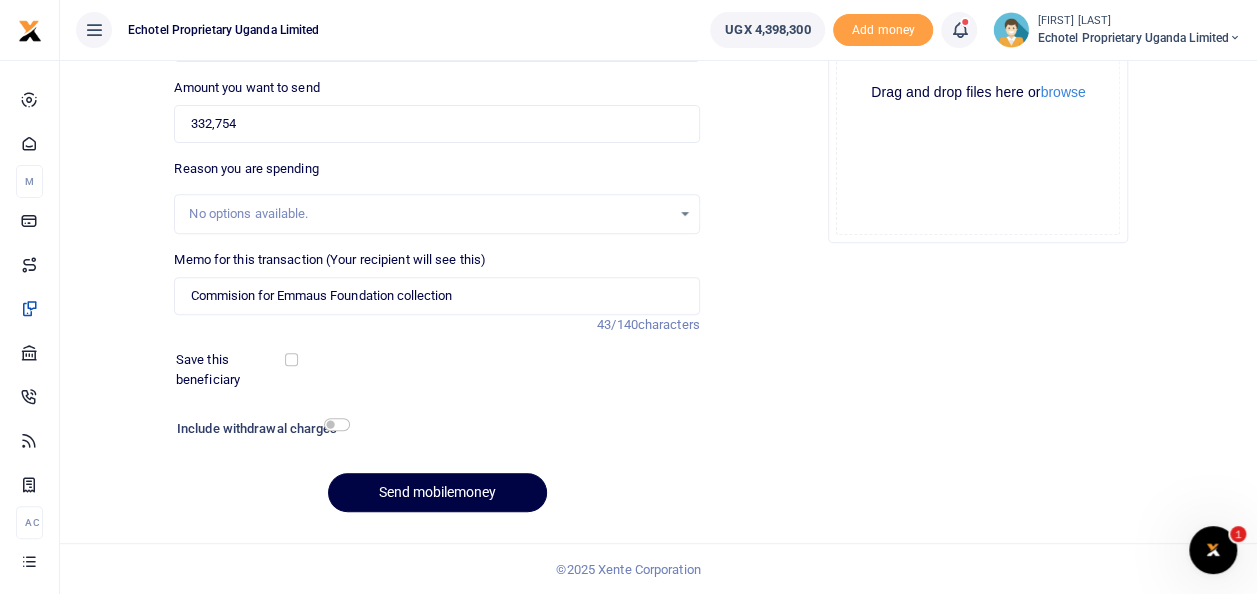 click on "Phone number
+256 Uganda +256 772994462
Phone is required.
Recipient's name
Found
Name is required.
Amount you want to send
332,754
Amount is required.
43/140" at bounding box center [436, 222] 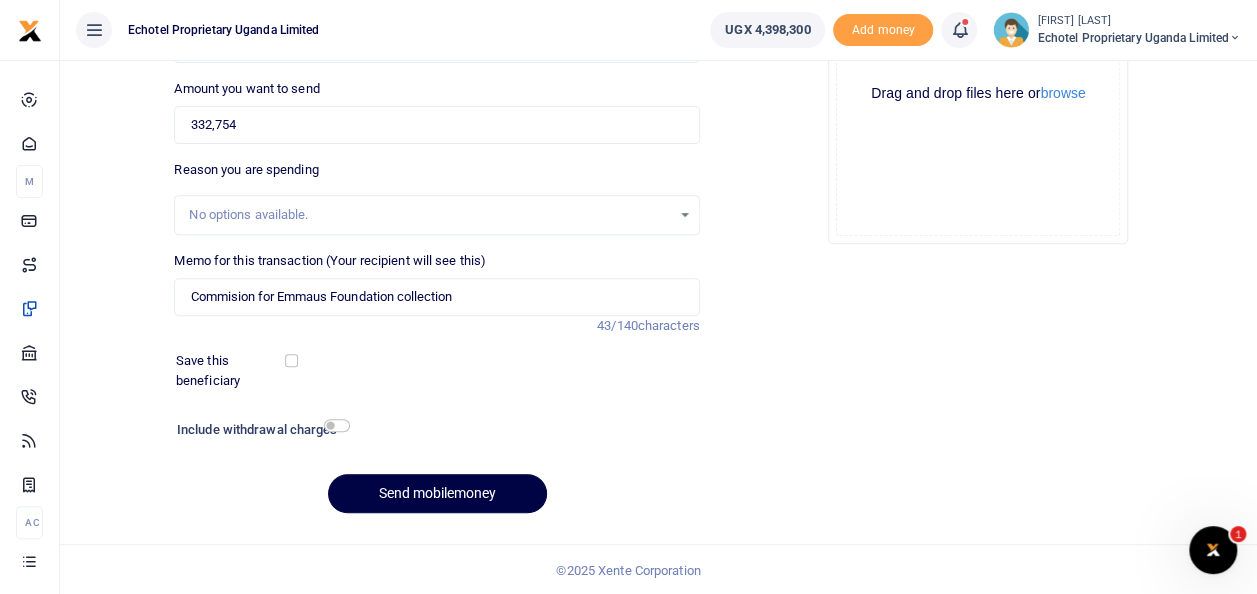 scroll, scrollTop: 290, scrollLeft: 0, axis: vertical 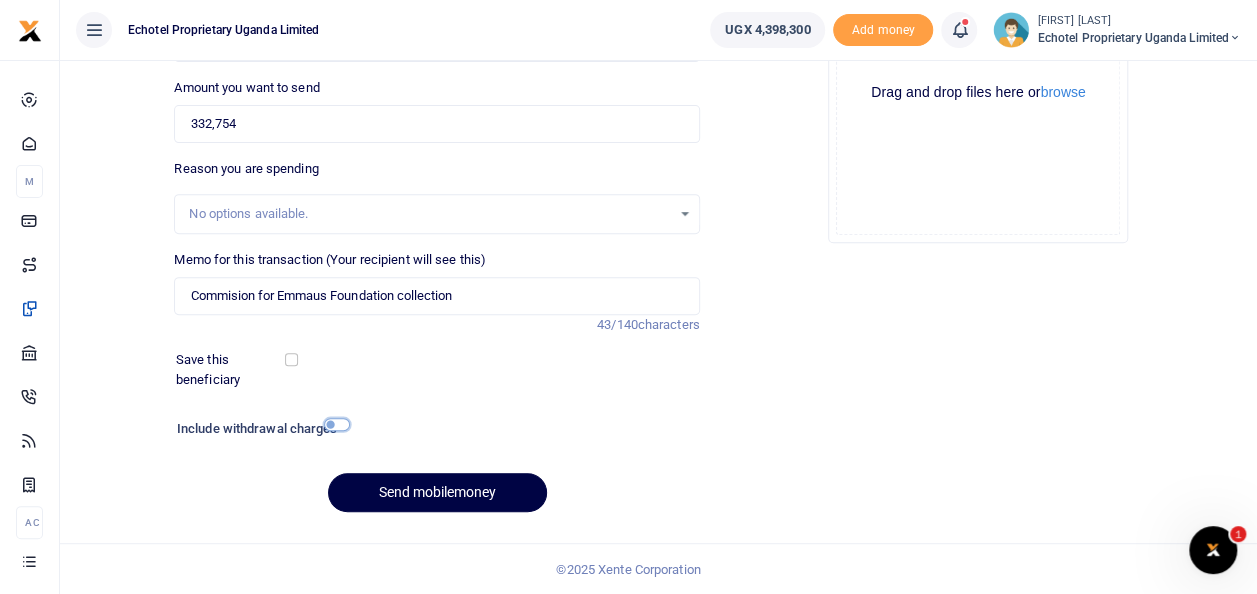 click at bounding box center [337, 424] 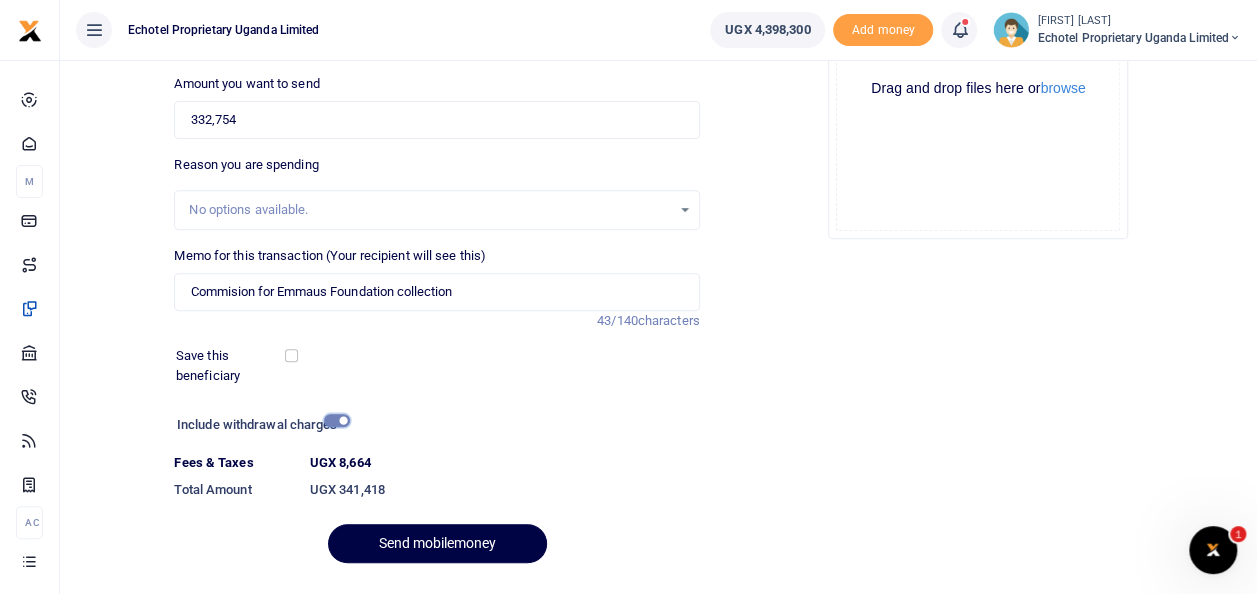 scroll, scrollTop: 345, scrollLeft: 0, axis: vertical 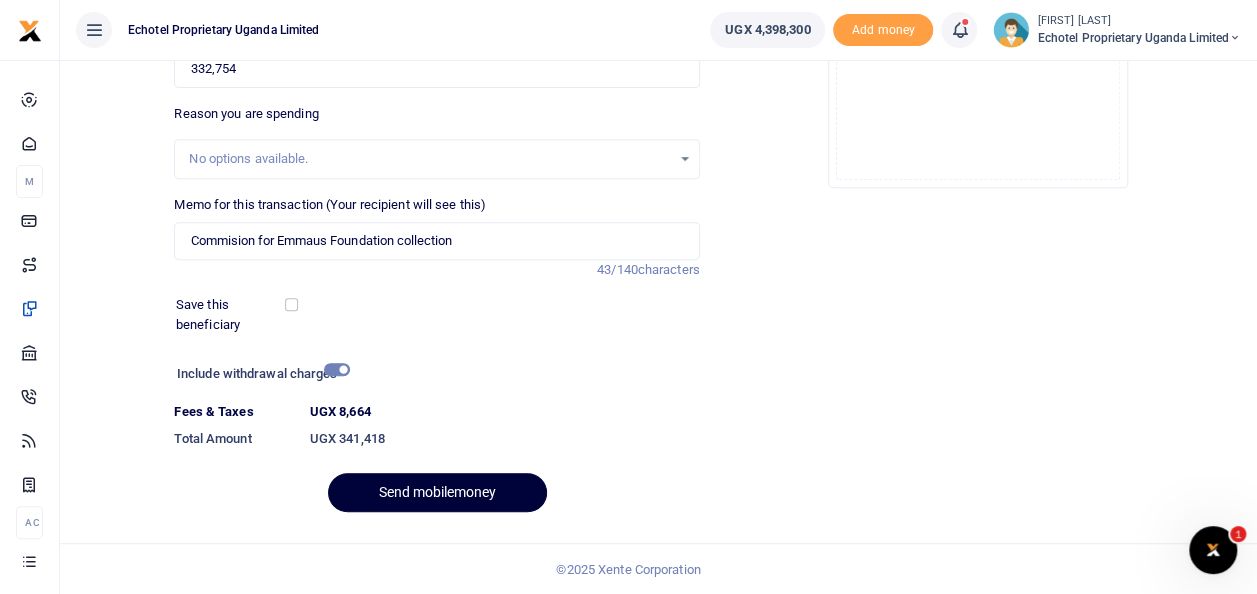 click on "Send mobilemoney" at bounding box center [437, 492] 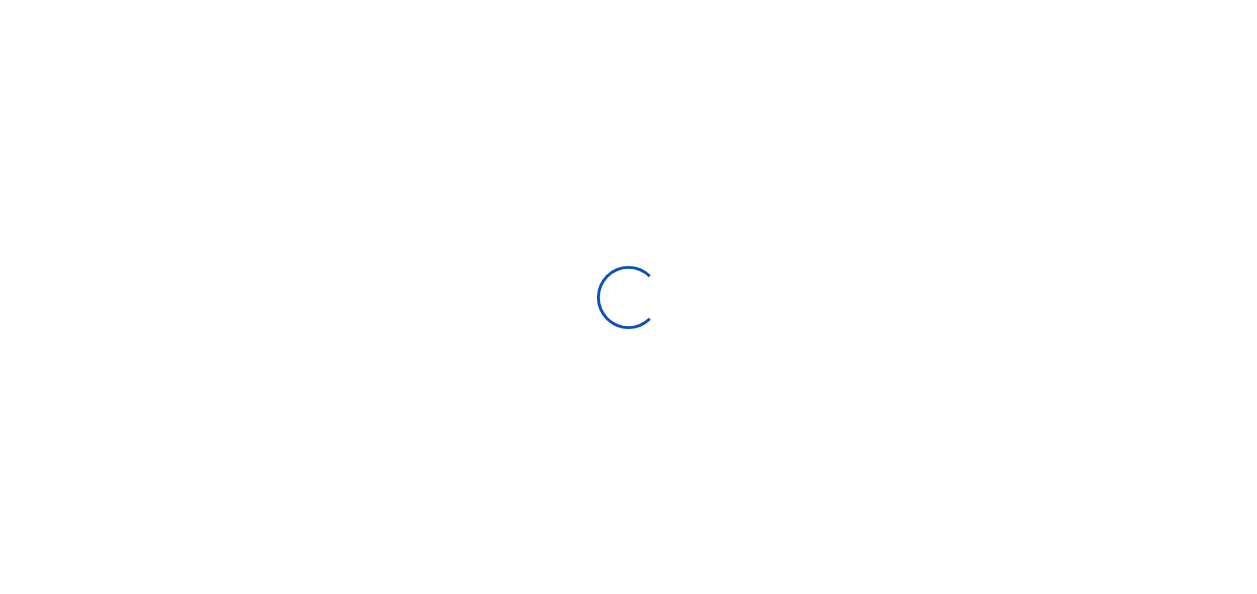 scroll, scrollTop: 0, scrollLeft: 0, axis: both 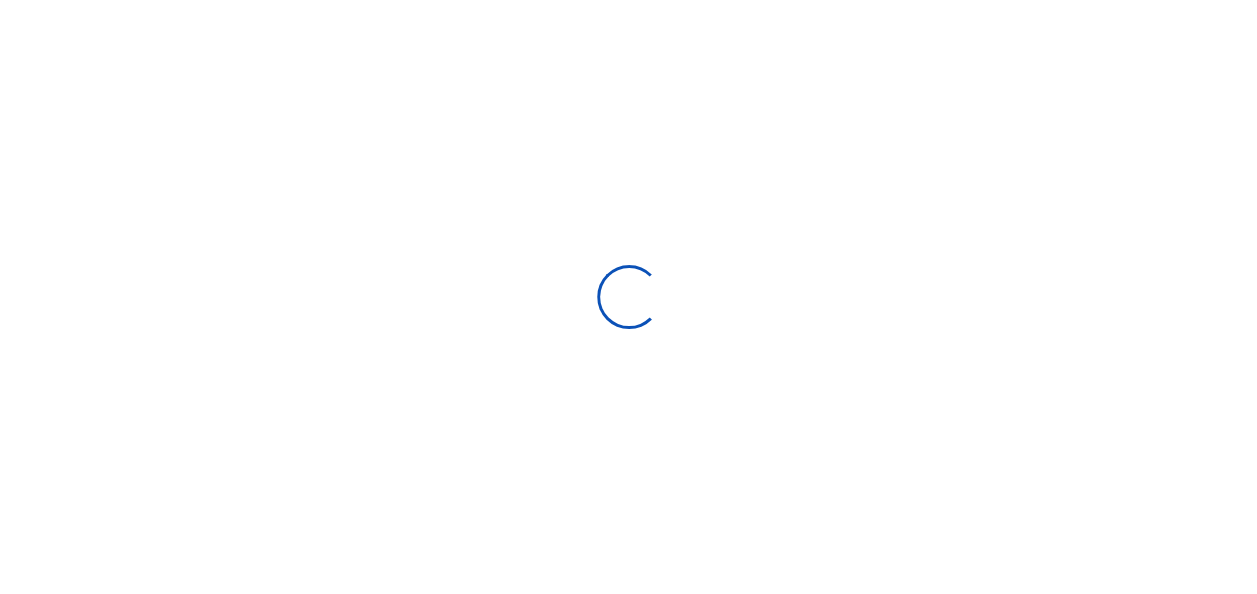select on "Loading bundles" 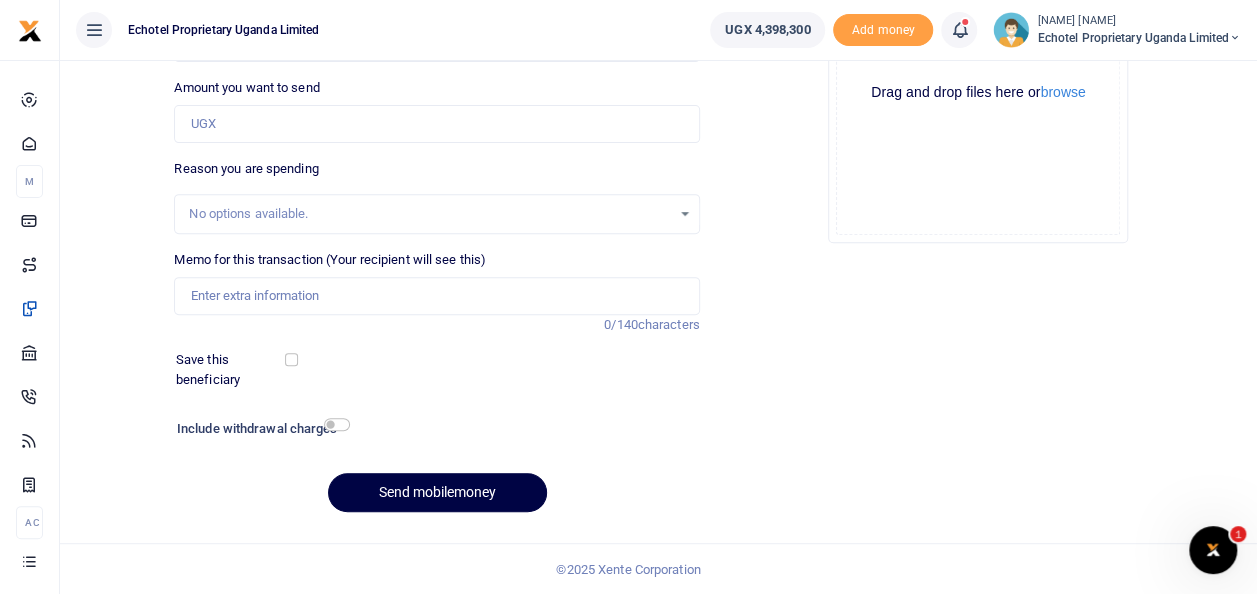 scroll, scrollTop: 0, scrollLeft: 0, axis: both 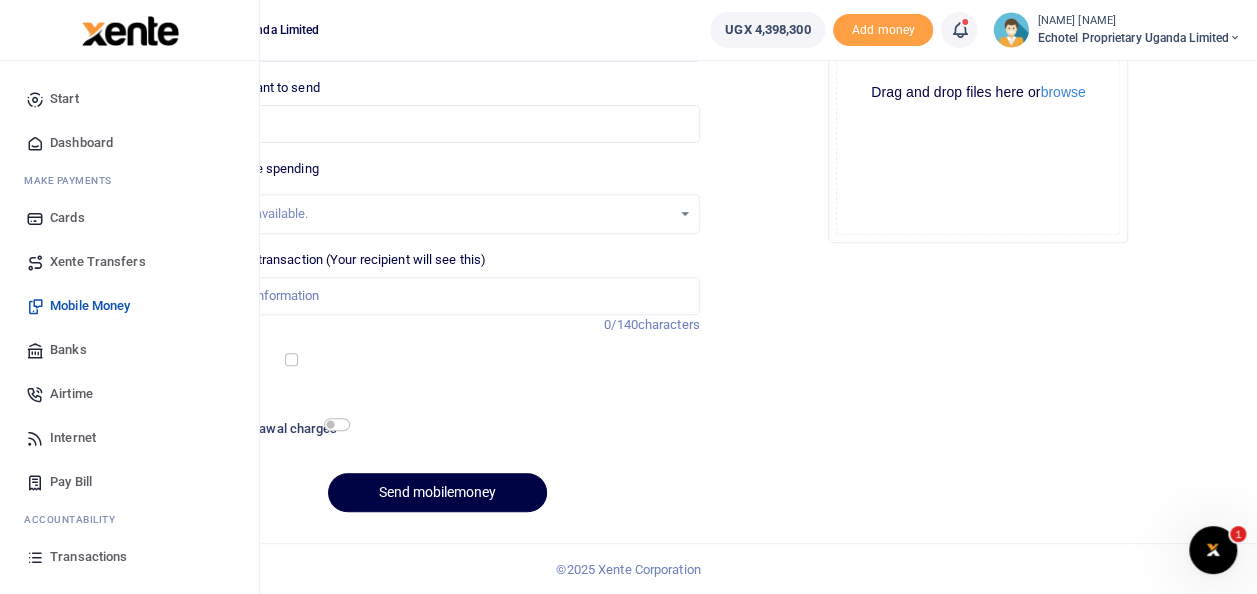 click on "Transactions" at bounding box center (88, 557) 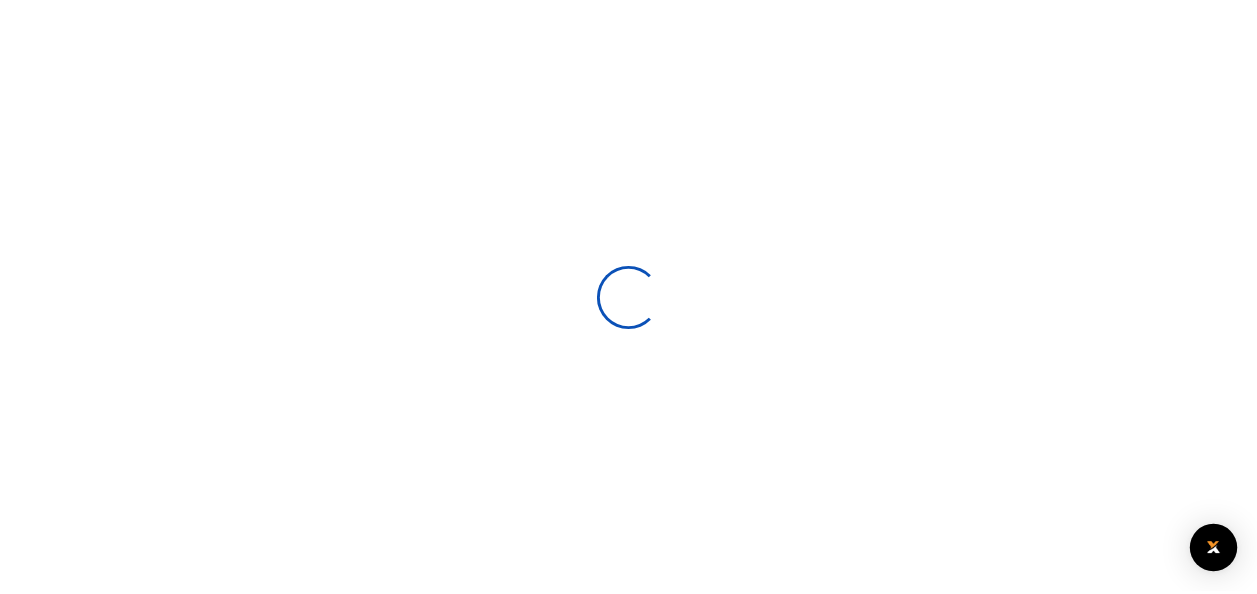 scroll, scrollTop: 0, scrollLeft: 0, axis: both 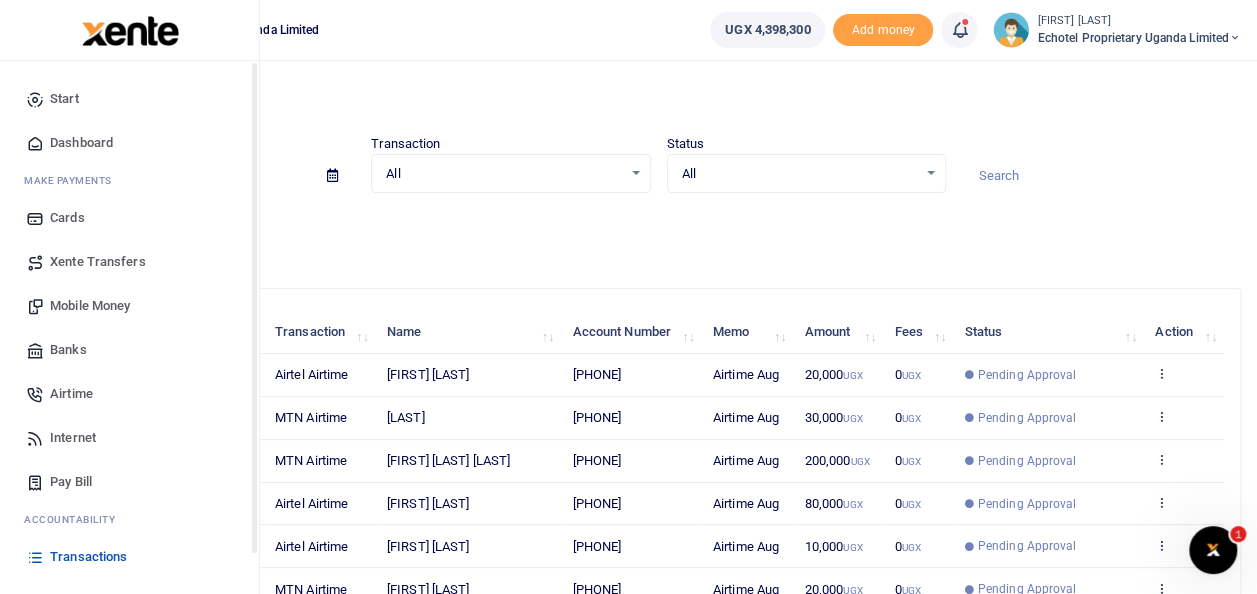 click on "Transactions" at bounding box center [88, 557] 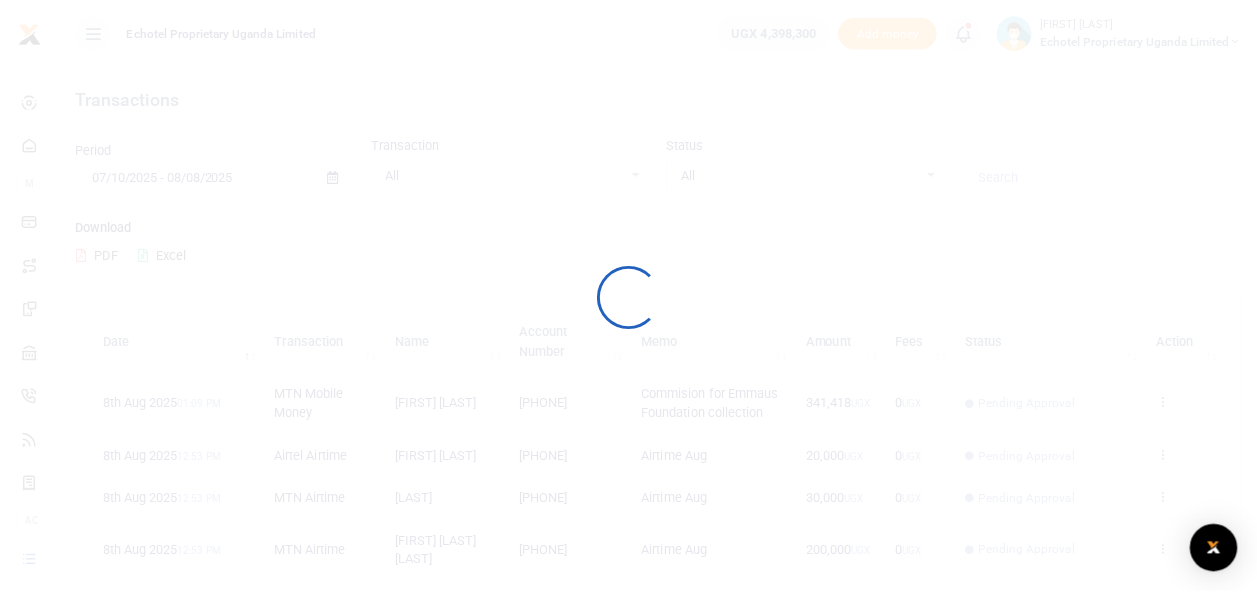 scroll, scrollTop: 0, scrollLeft: 0, axis: both 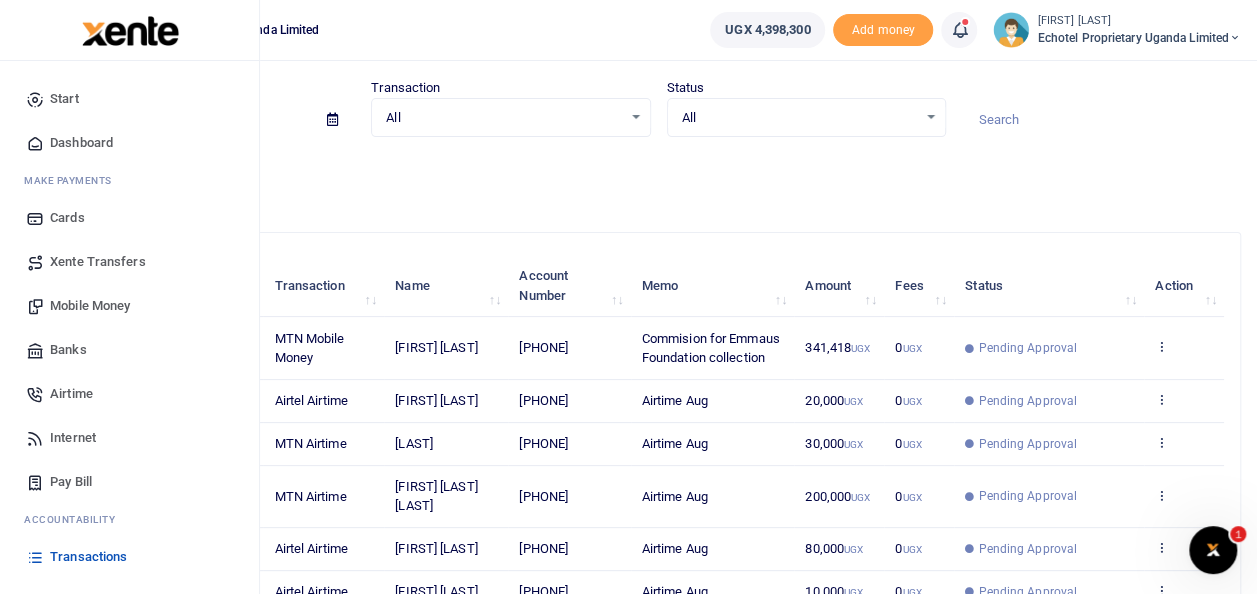 click on "Airtime" at bounding box center [71, 394] 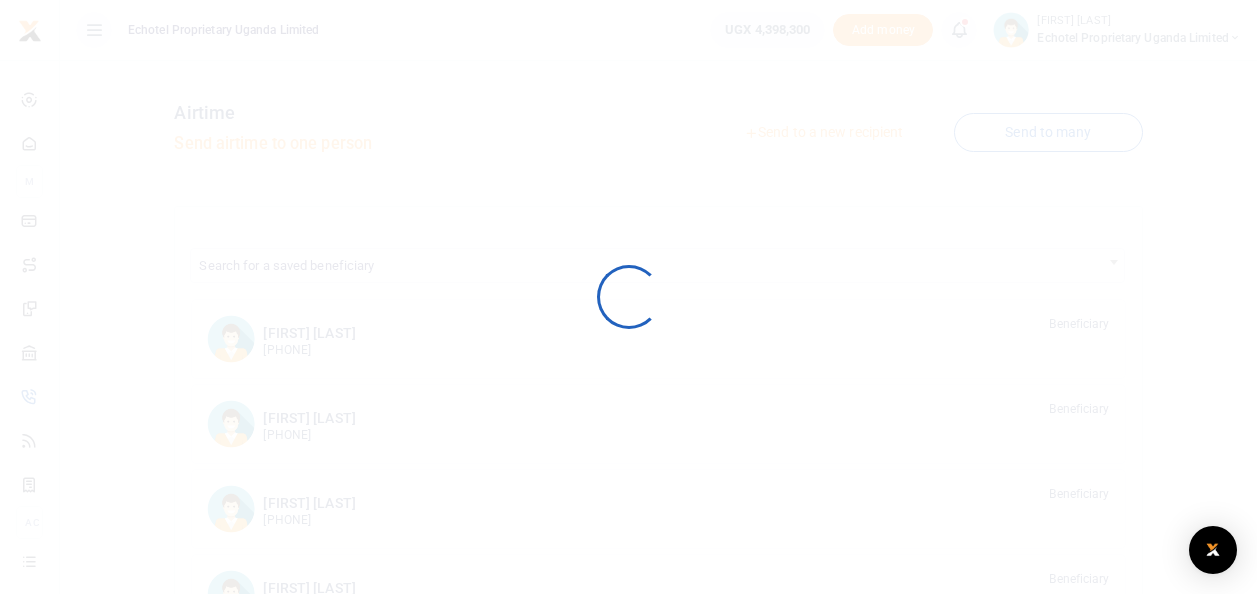 scroll, scrollTop: 0, scrollLeft: 0, axis: both 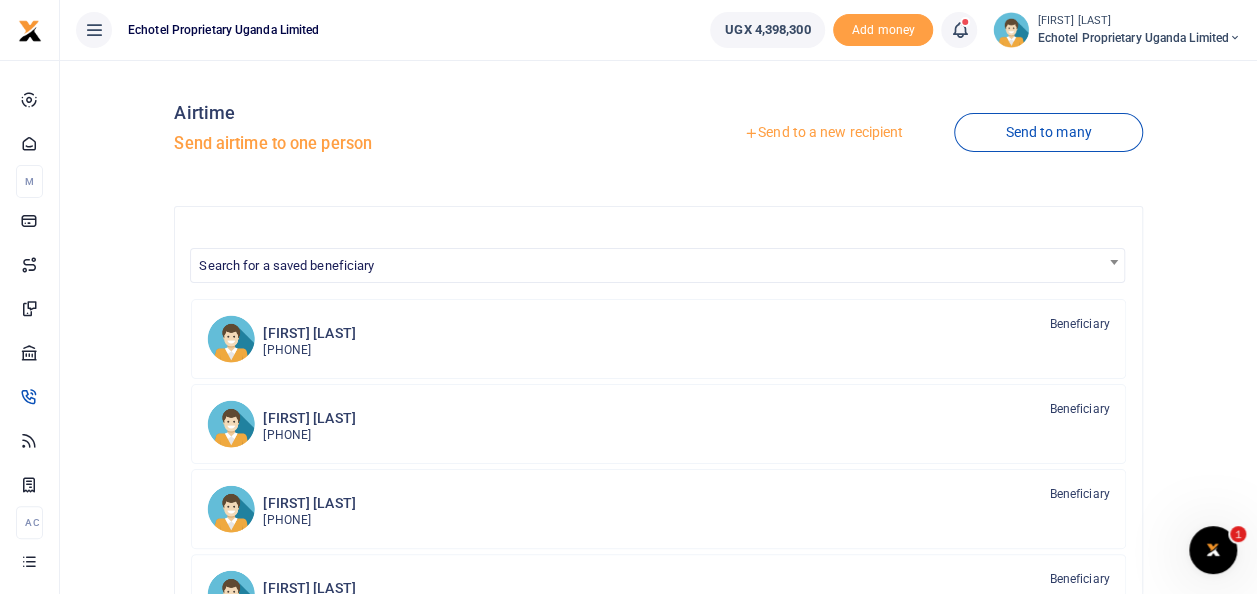 click on "Airtime" at bounding box center [412, 113] 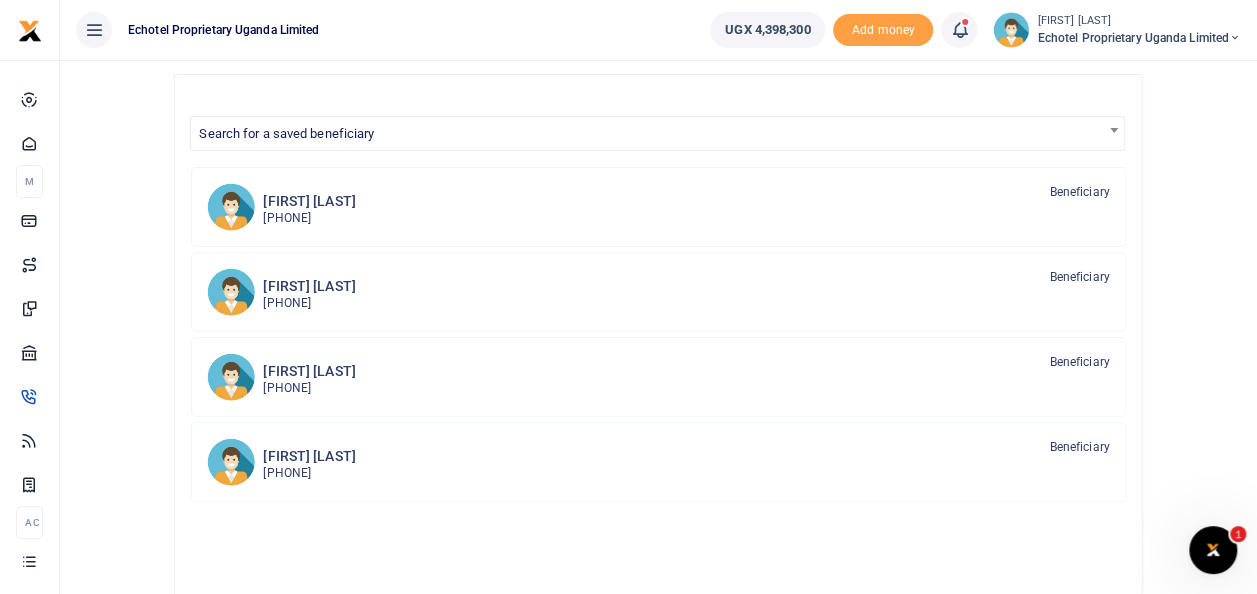 scroll, scrollTop: 300, scrollLeft: 0, axis: vertical 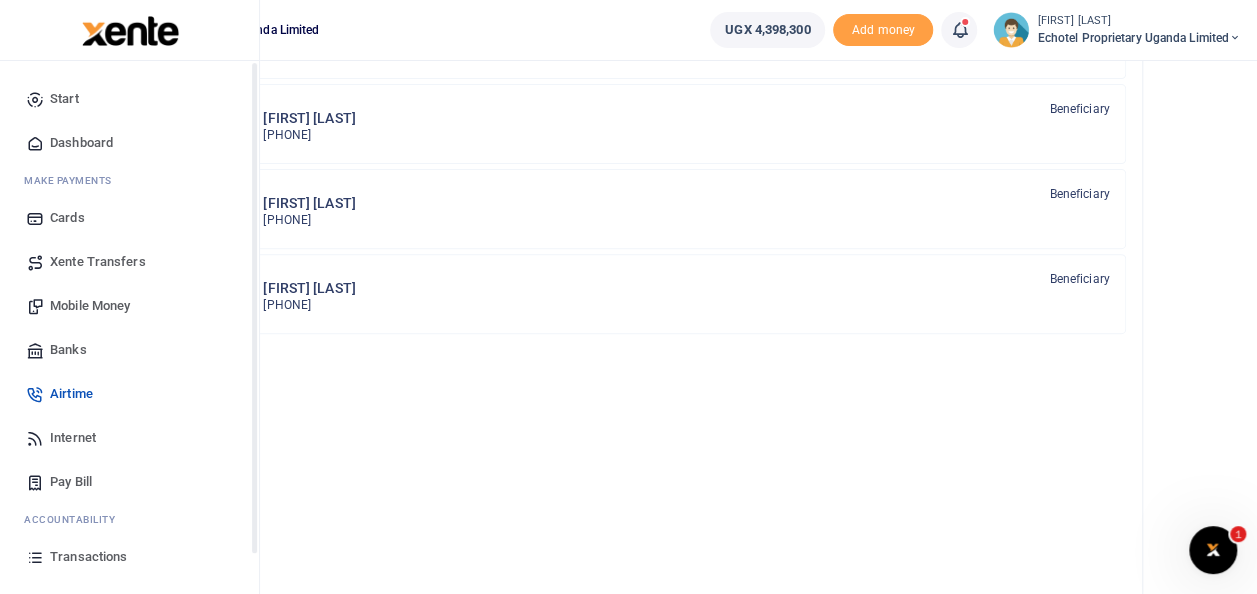 click on "Airtime" at bounding box center (71, 394) 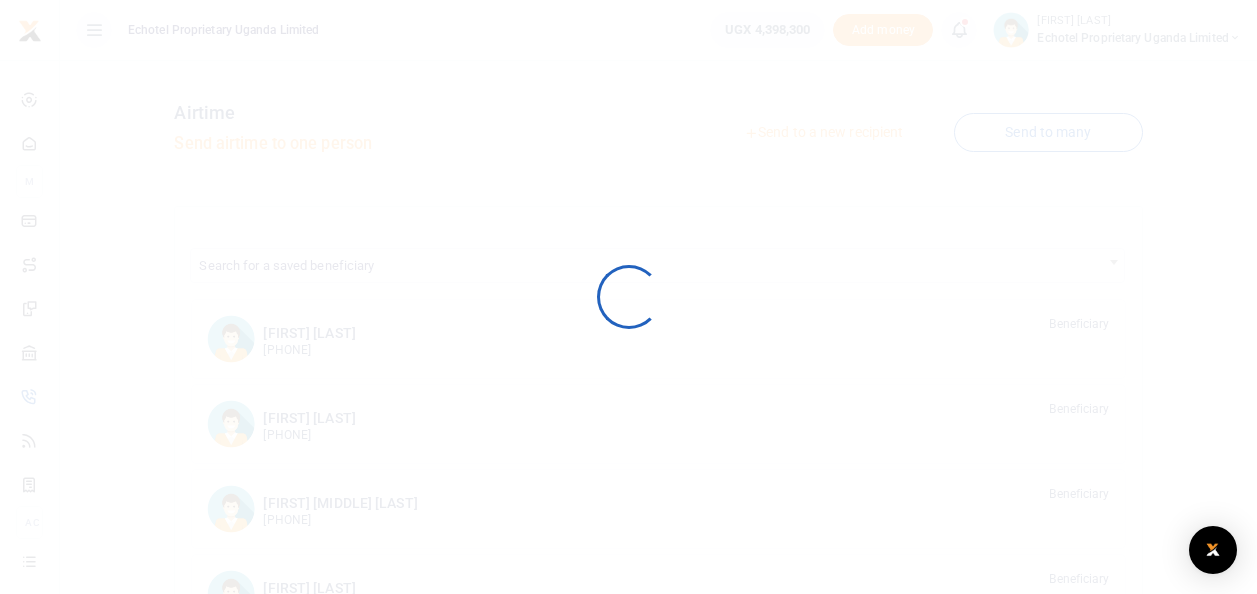 scroll, scrollTop: 0, scrollLeft: 0, axis: both 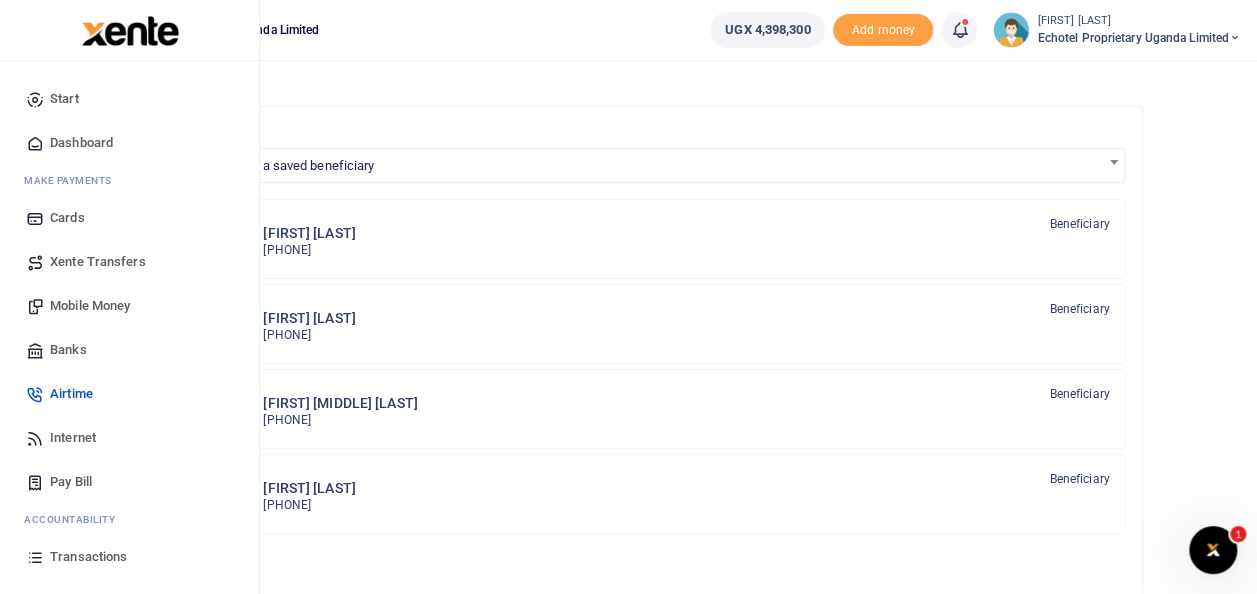 click on "Mobile Money" at bounding box center [90, 306] 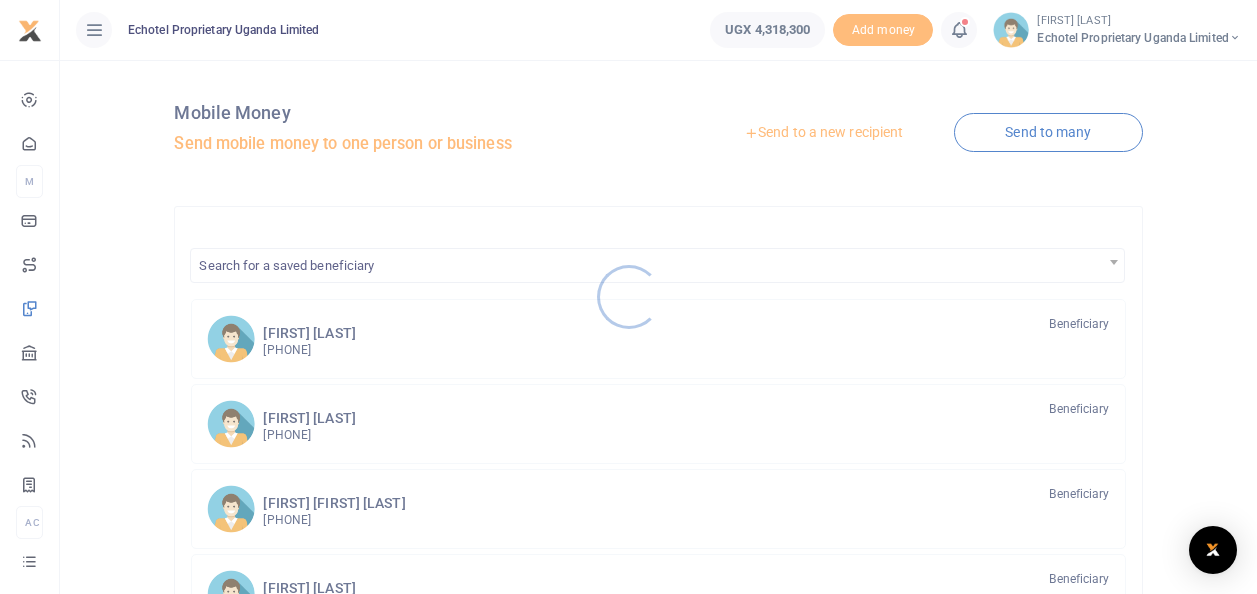 scroll, scrollTop: 0, scrollLeft: 0, axis: both 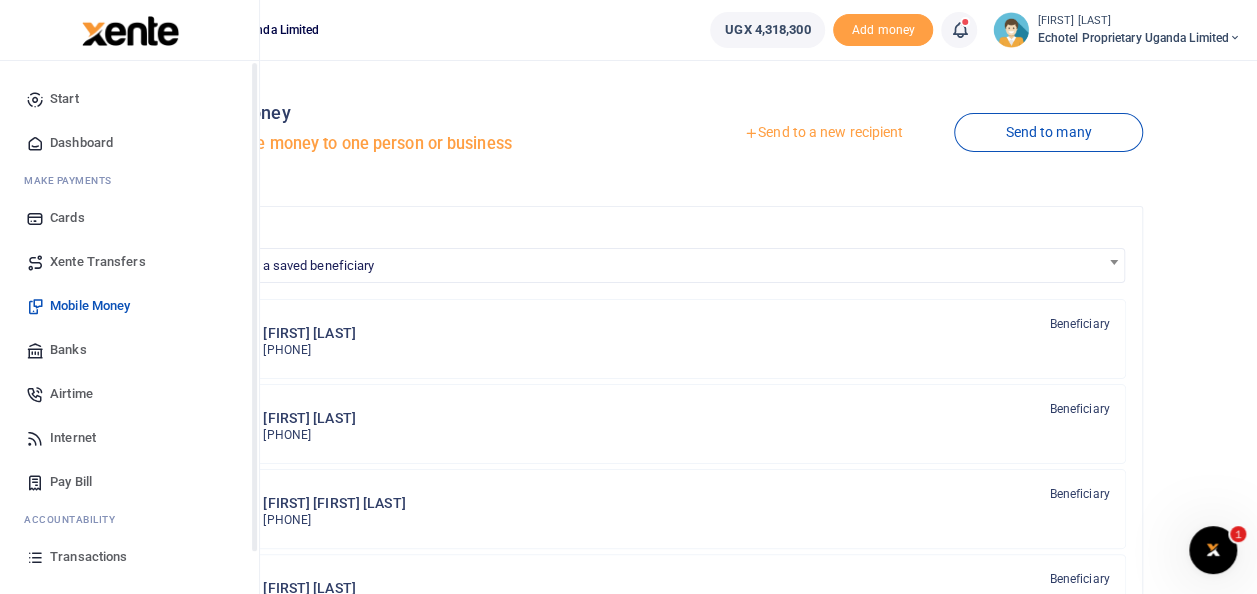 click on "Airtime" at bounding box center (71, 394) 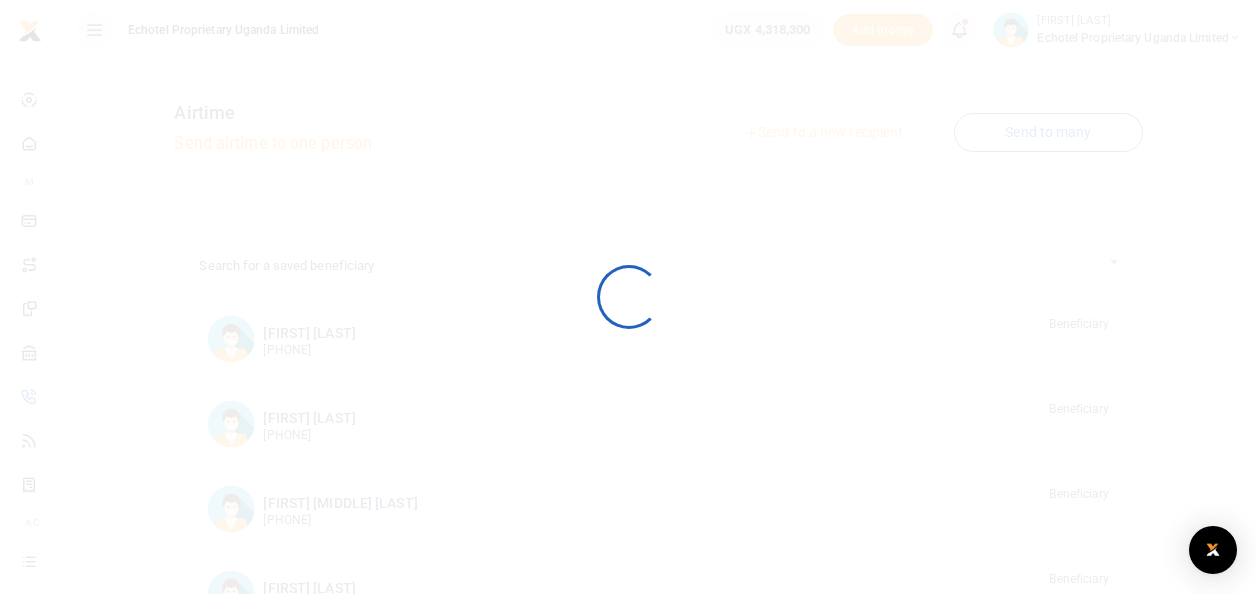 scroll, scrollTop: 0, scrollLeft: 0, axis: both 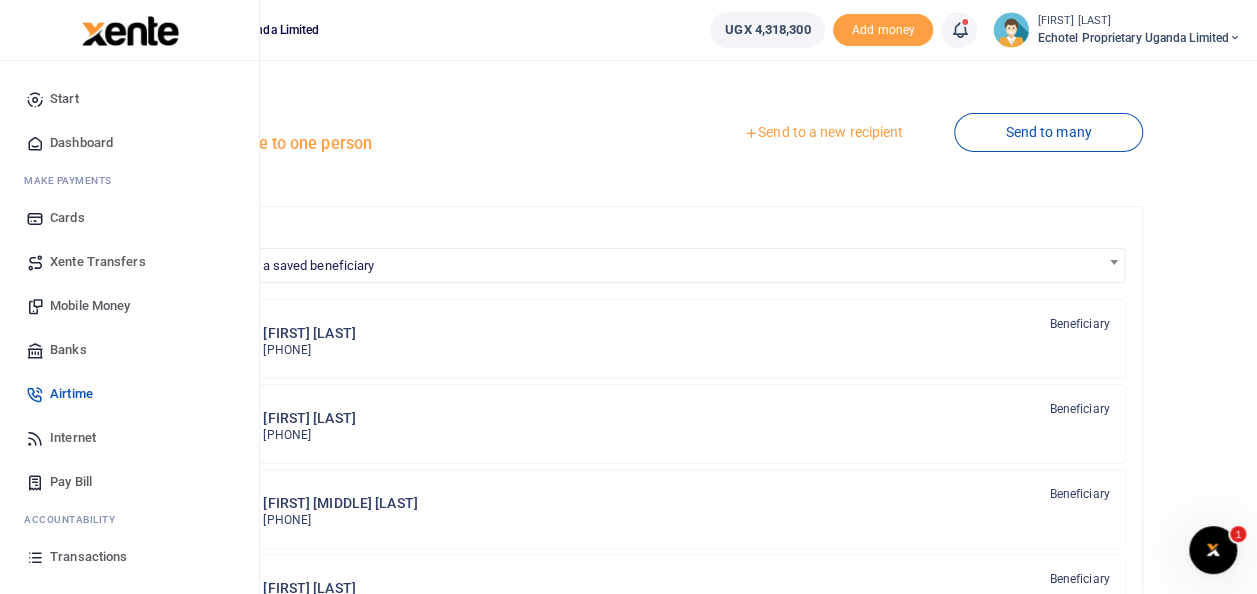 click on "Airtime" at bounding box center [71, 394] 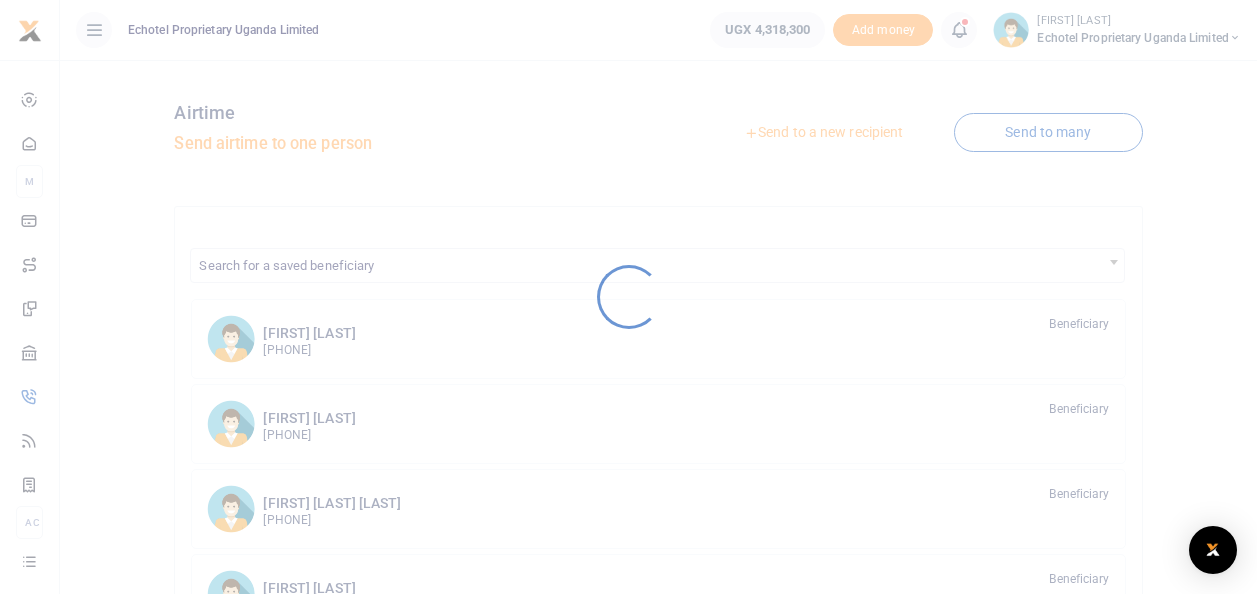 scroll, scrollTop: 0, scrollLeft: 0, axis: both 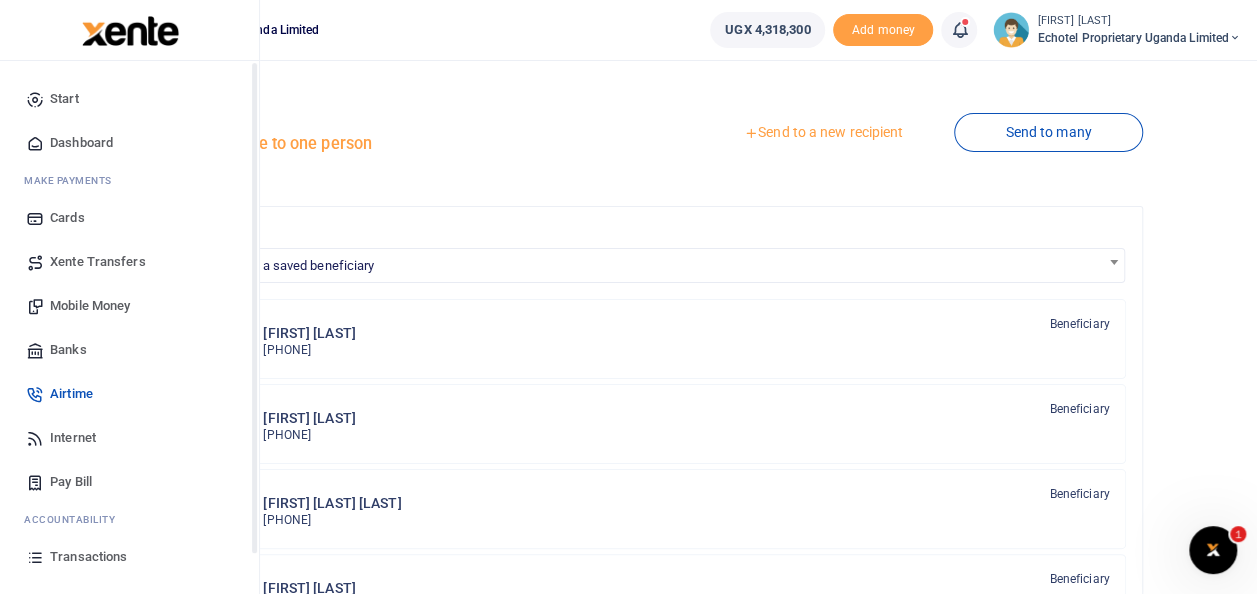 click on "Transactions" at bounding box center [88, 557] 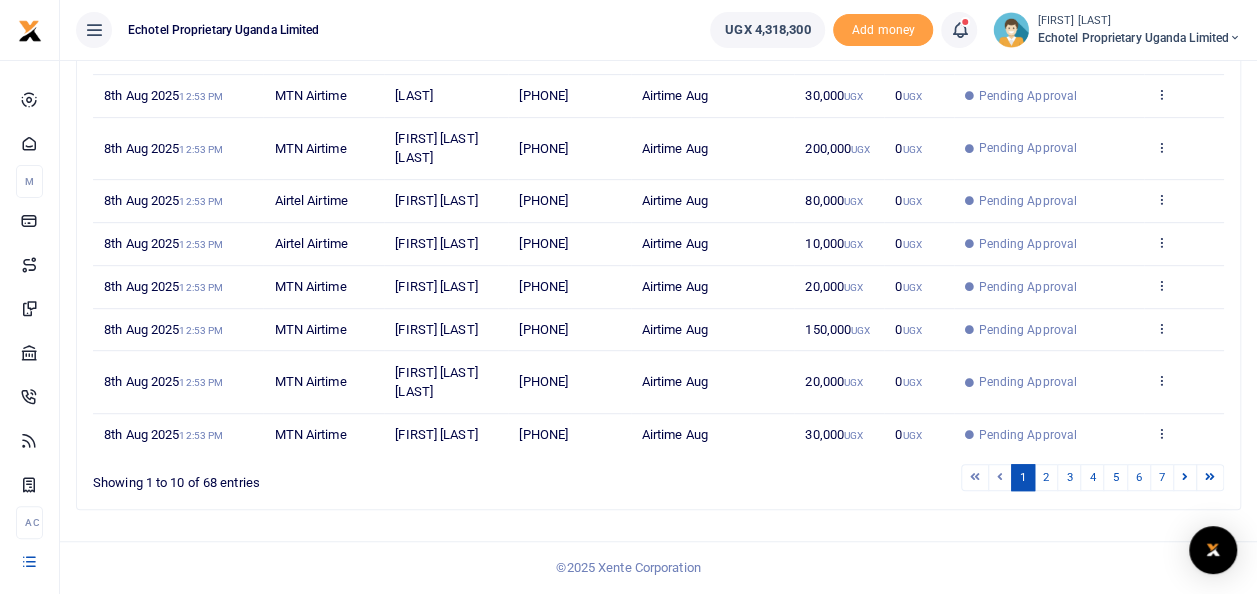 scroll, scrollTop: 456, scrollLeft: 0, axis: vertical 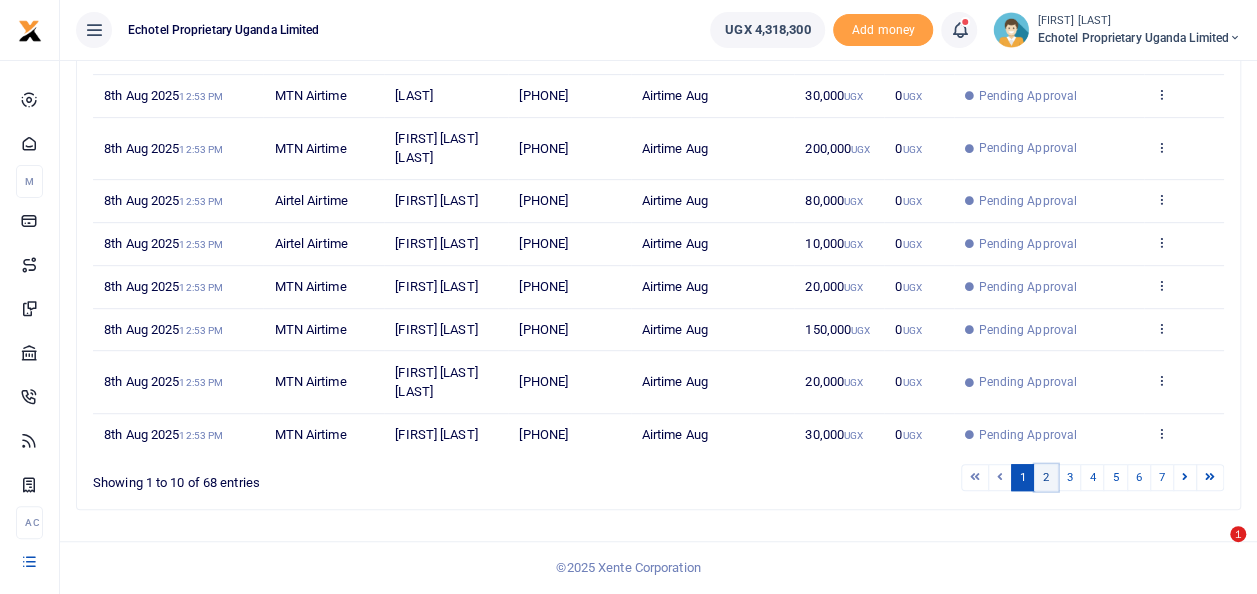 click on "2" at bounding box center [1046, 477] 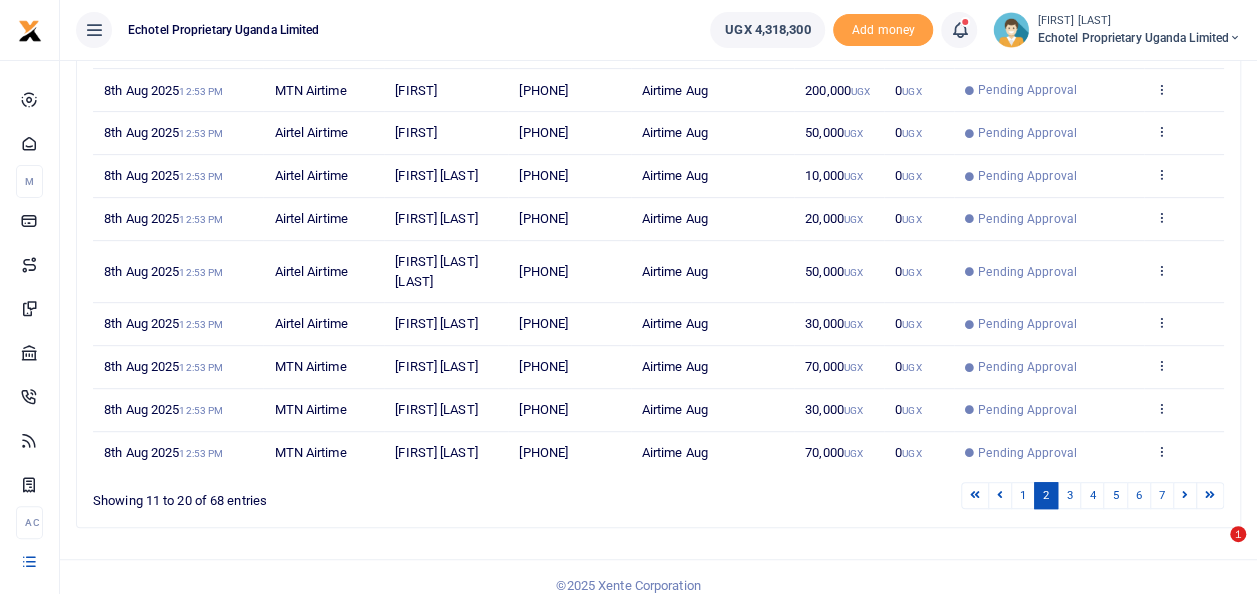scroll, scrollTop: 378, scrollLeft: 0, axis: vertical 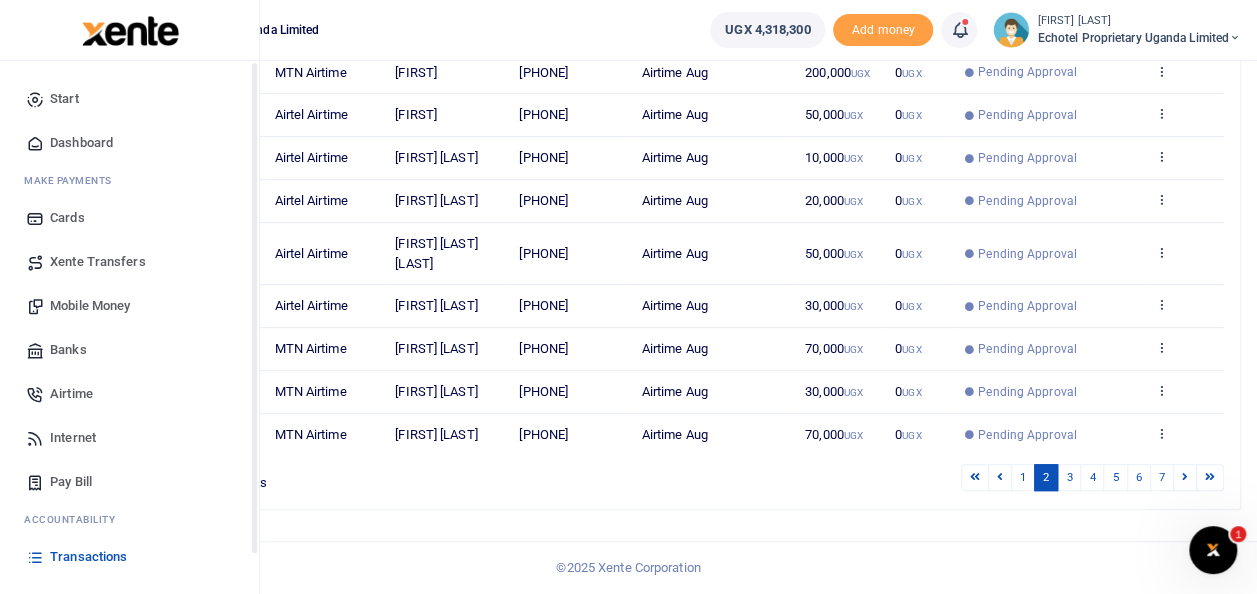 click on "Transactions" at bounding box center (88, 557) 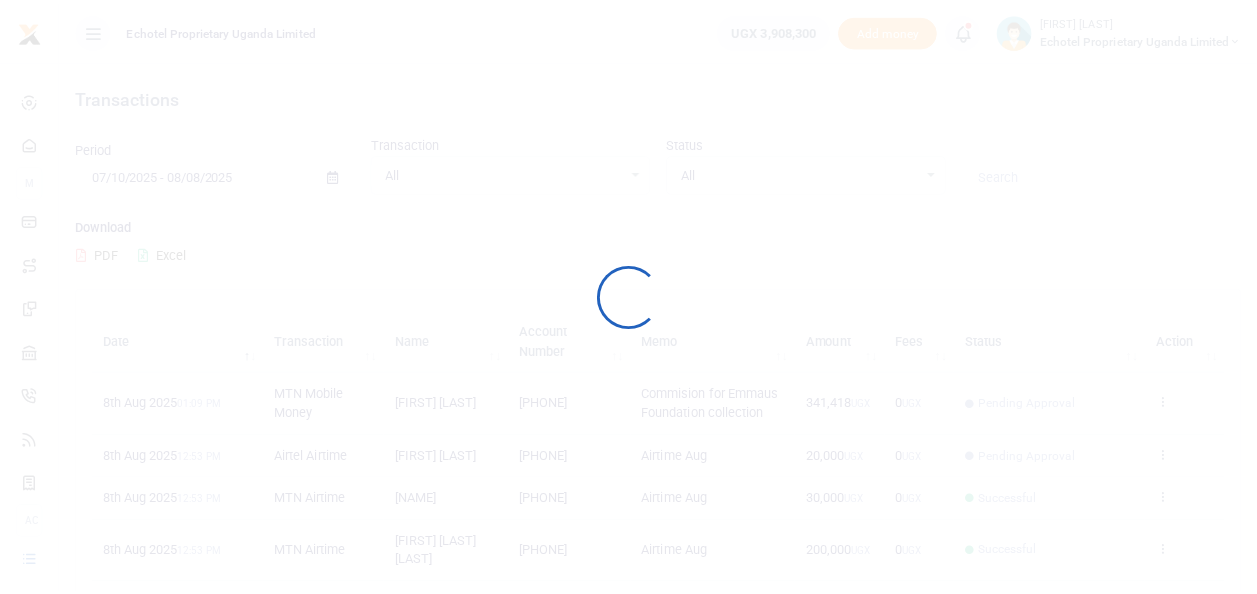 scroll, scrollTop: 0, scrollLeft: 0, axis: both 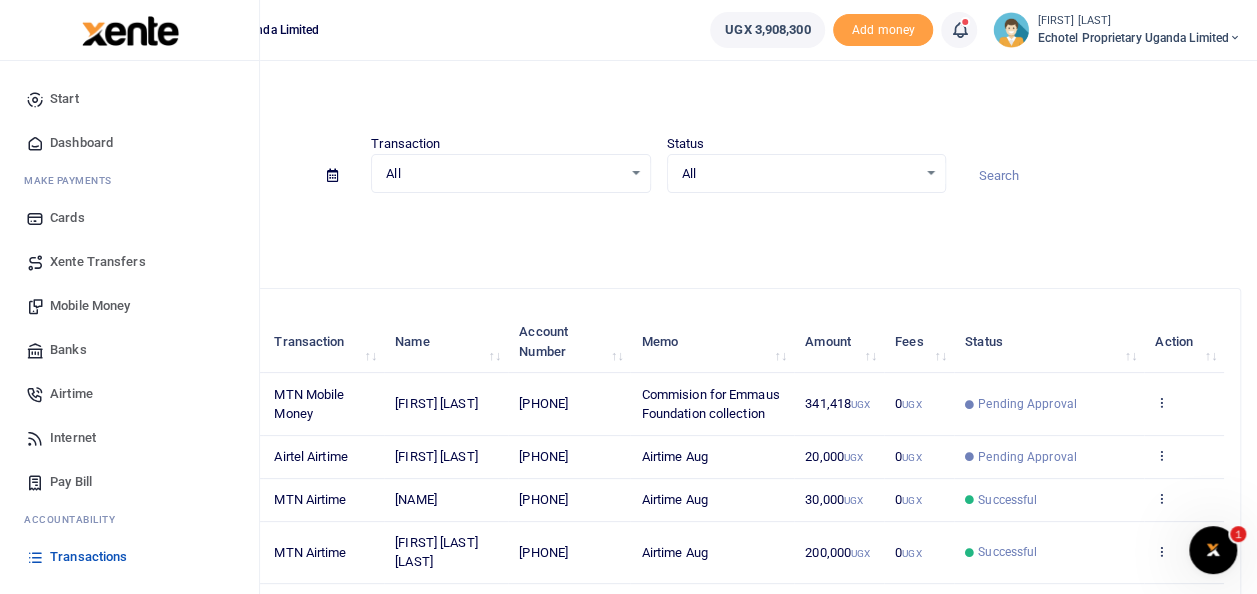 click on "Transactions" at bounding box center (88, 557) 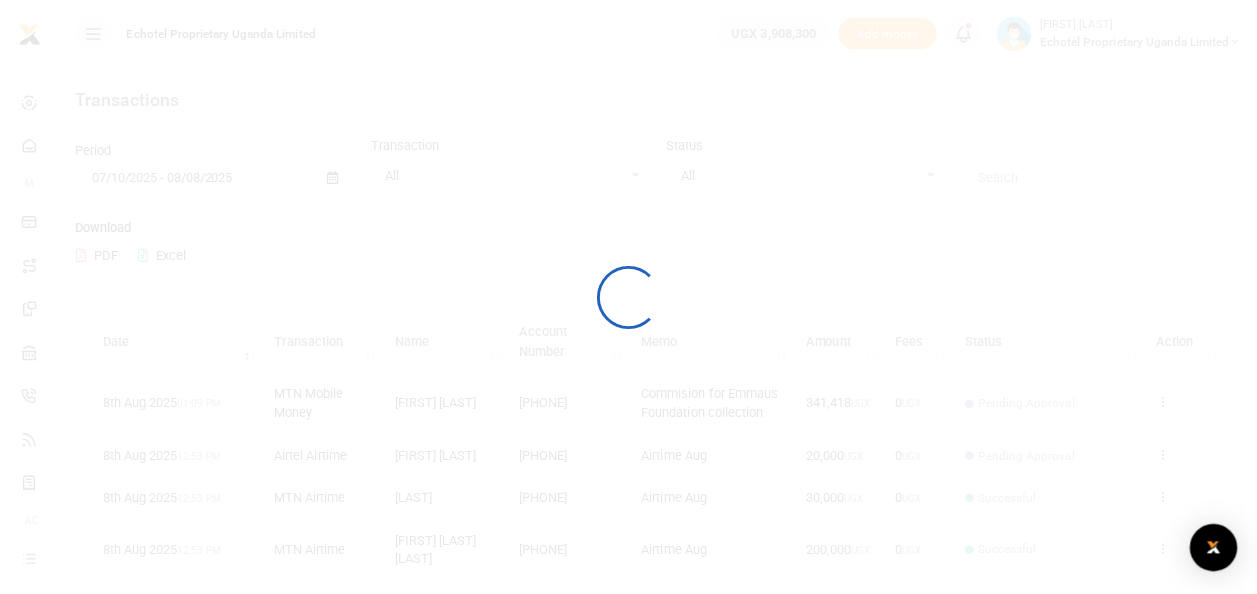 scroll, scrollTop: 0, scrollLeft: 0, axis: both 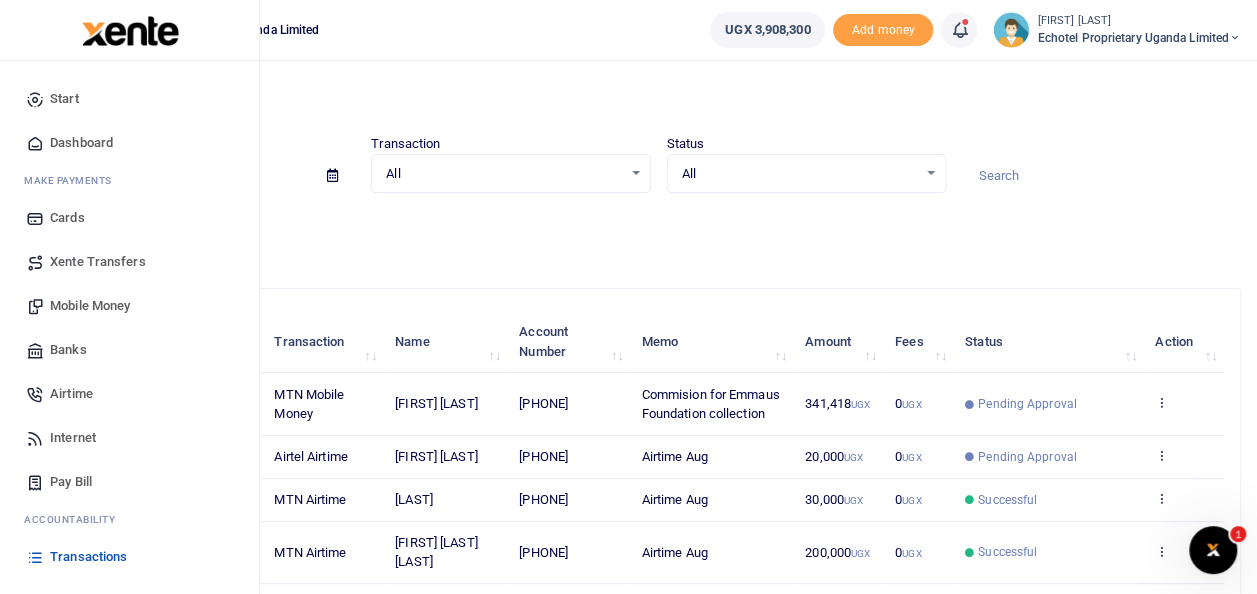 click on "Transactions" at bounding box center (88, 557) 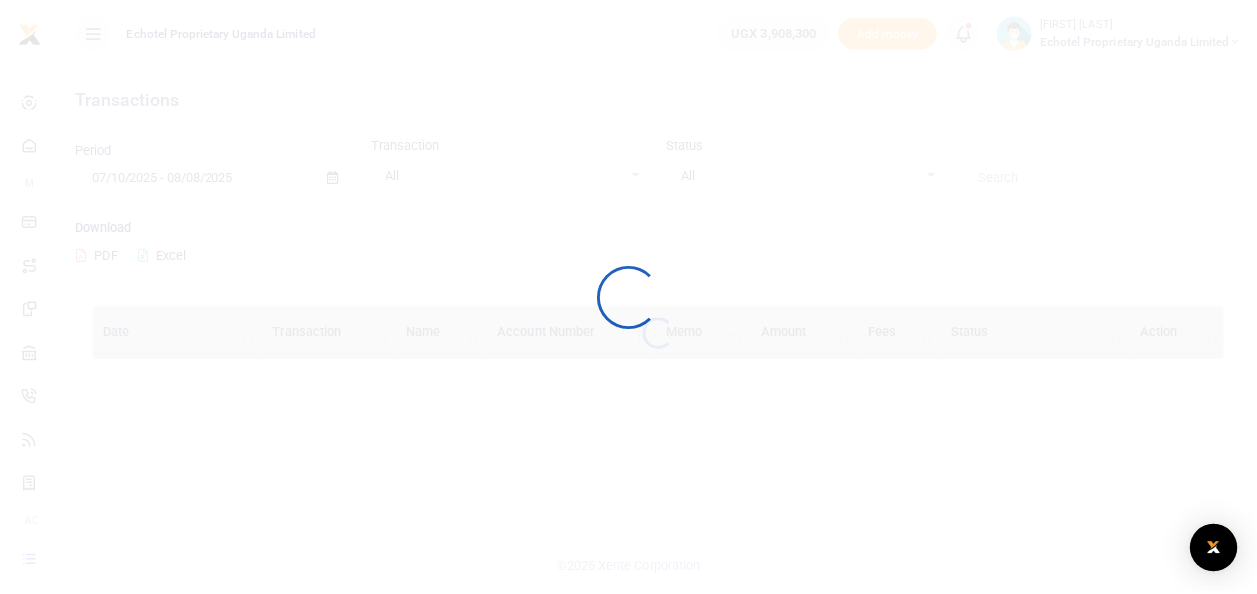 scroll, scrollTop: 0, scrollLeft: 0, axis: both 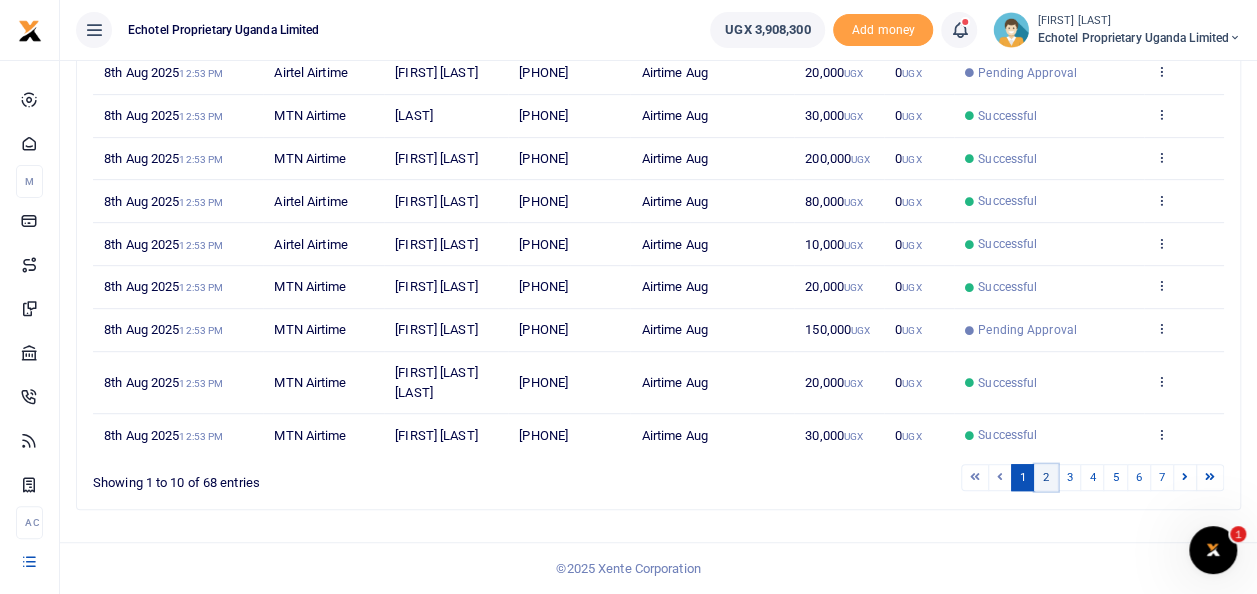 click on "2" at bounding box center [1046, 477] 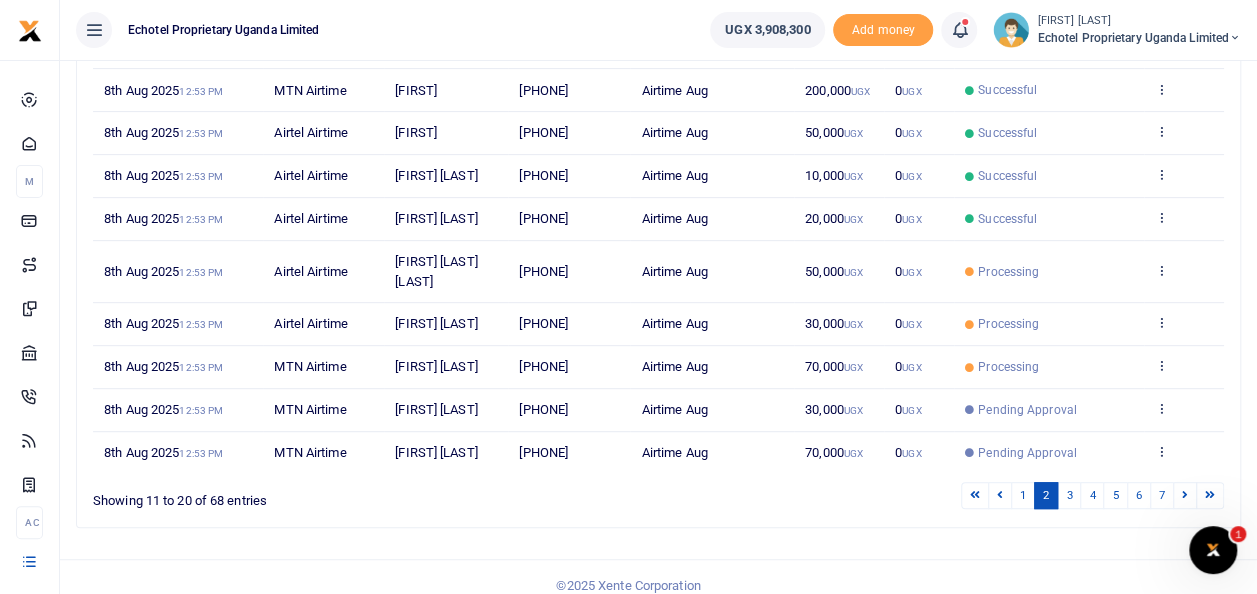 scroll, scrollTop: 378, scrollLeft: 0, axis: vertical 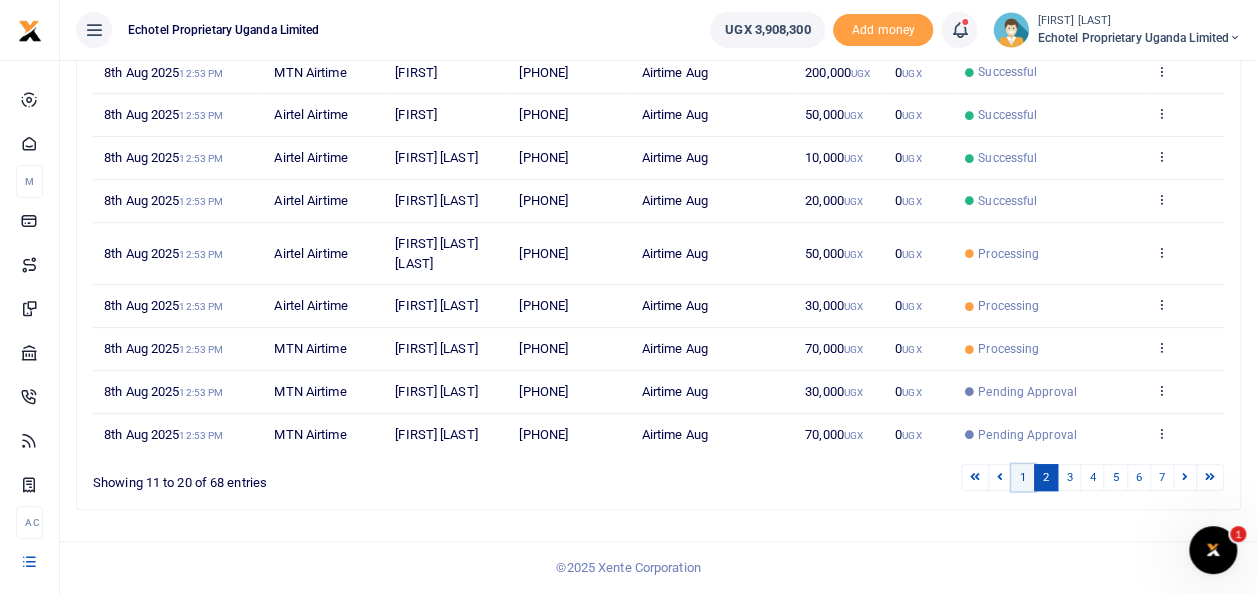 click on "1" at bounding box center (1023, 477) 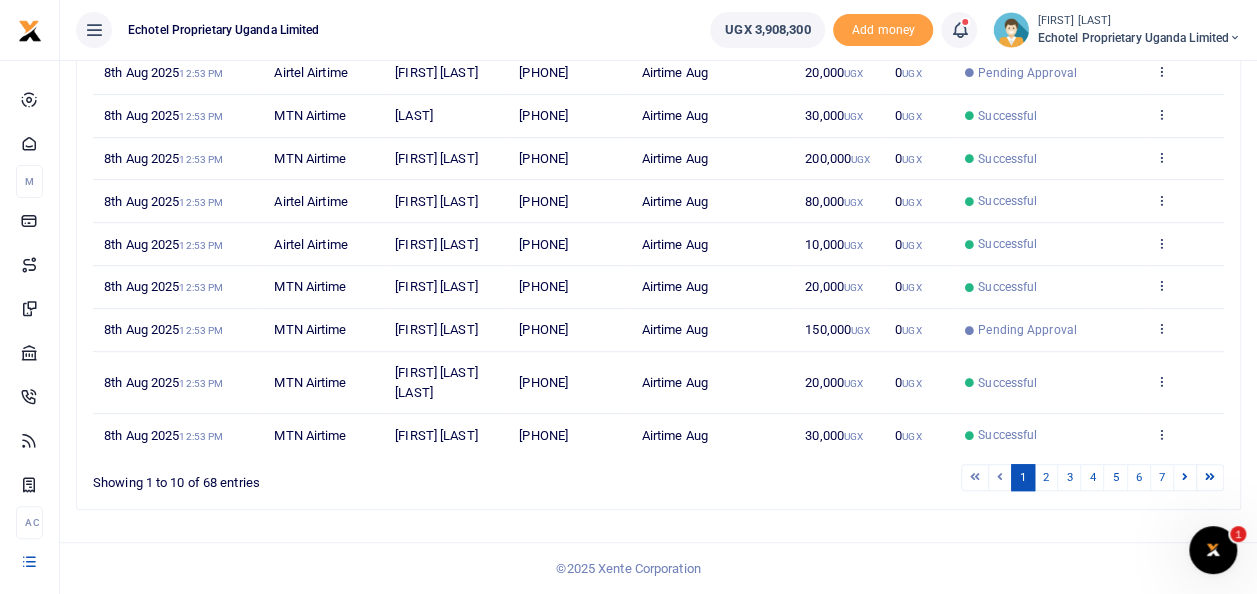 scroll, scrollTop: 156, scrollLeft: 0, axis: vertical 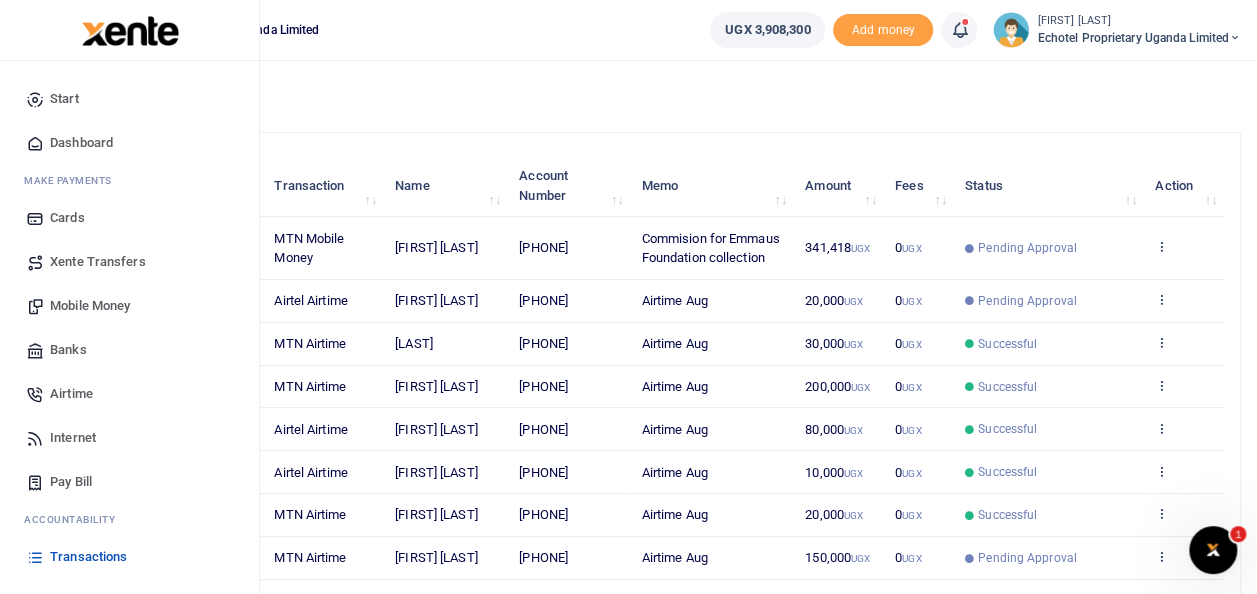 click on "Transactions" at bounding box center [88, 557] 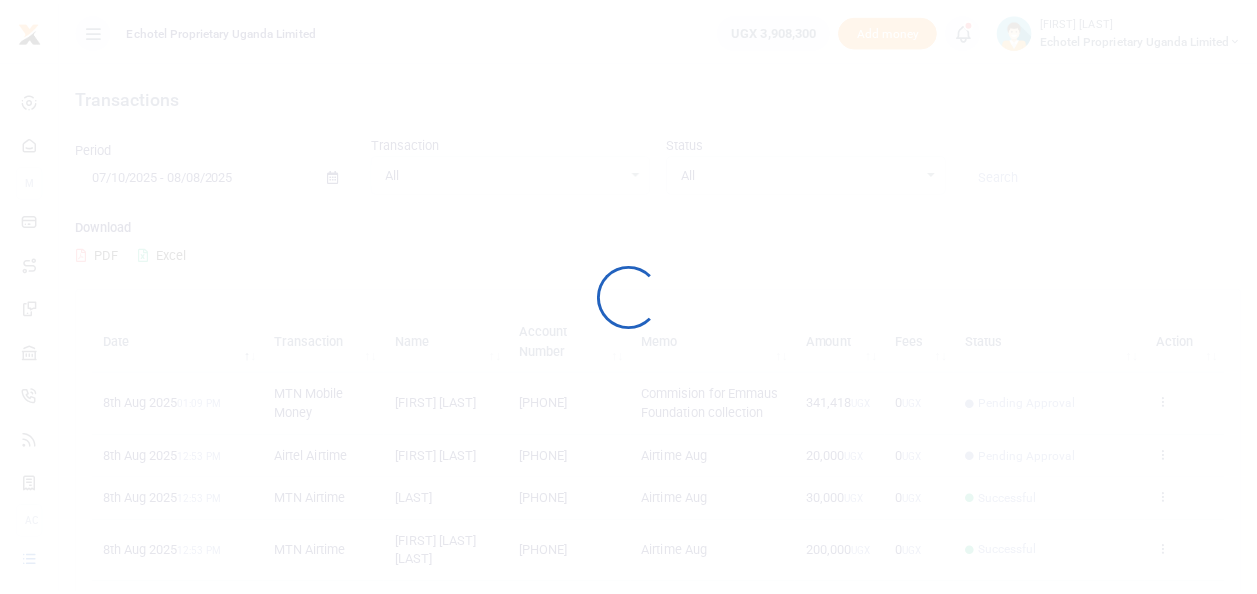 scroll, scrollTop: 0, scrollLeft: 0, axis: both 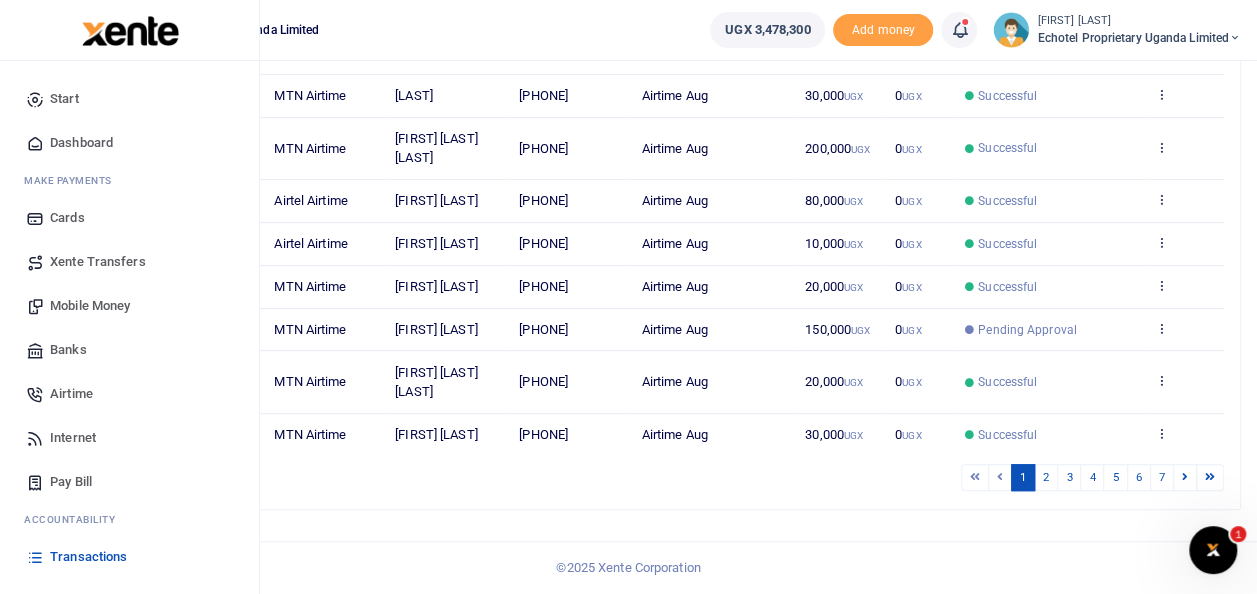 click on "Transactions" at bounding box center (88, 557) 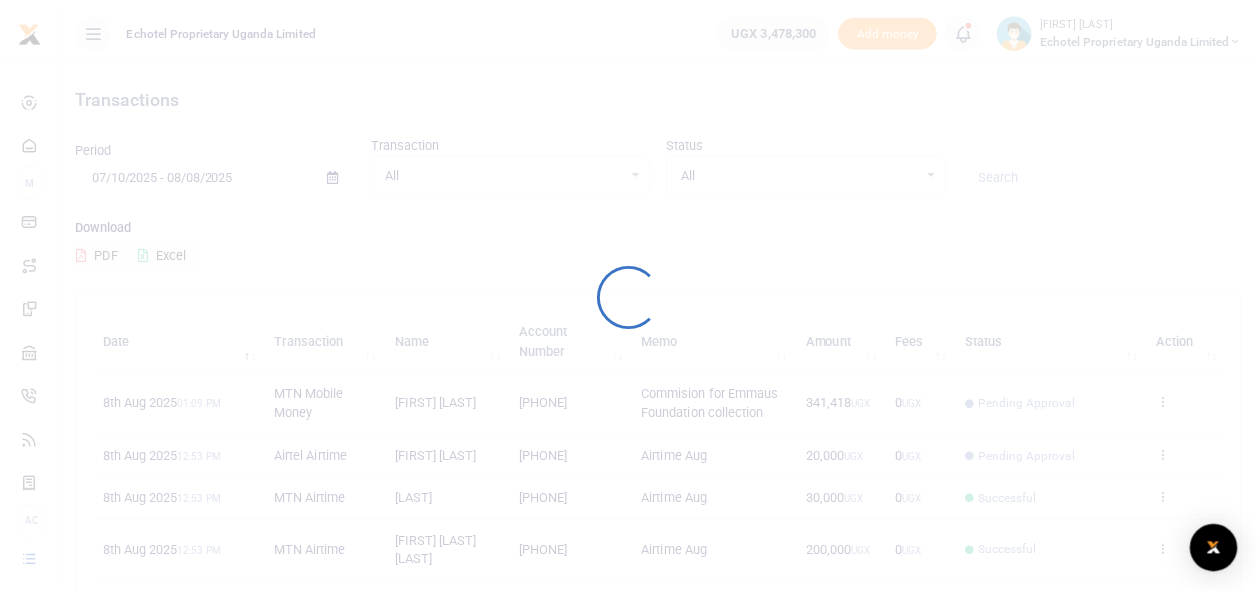 scroll, scrollTop: 0, scrollLeft: 0, axis: both 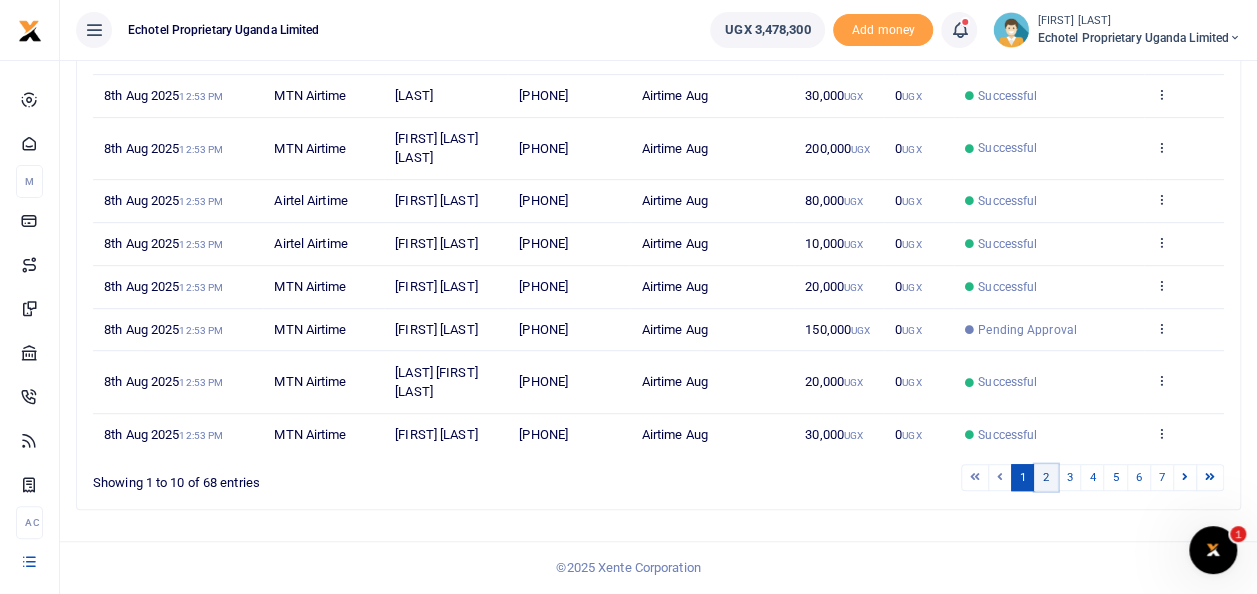 click on "2" at bounding box center (1046, 477) 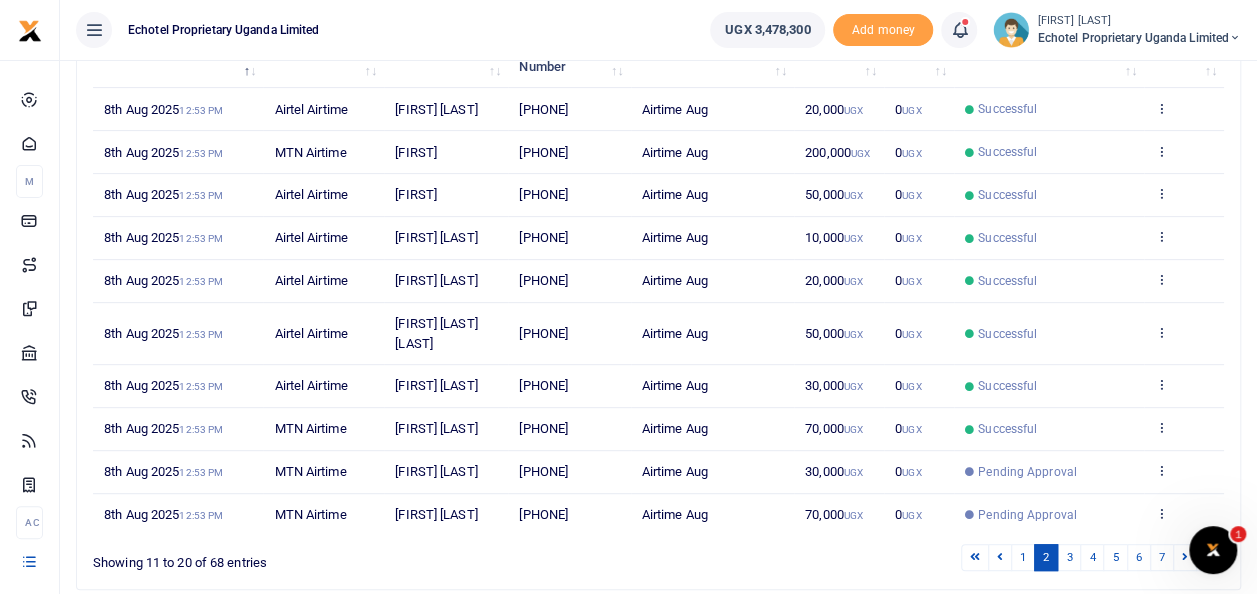 scroll, scrollTop: 378, scrollLeft: 0, axis: vertical 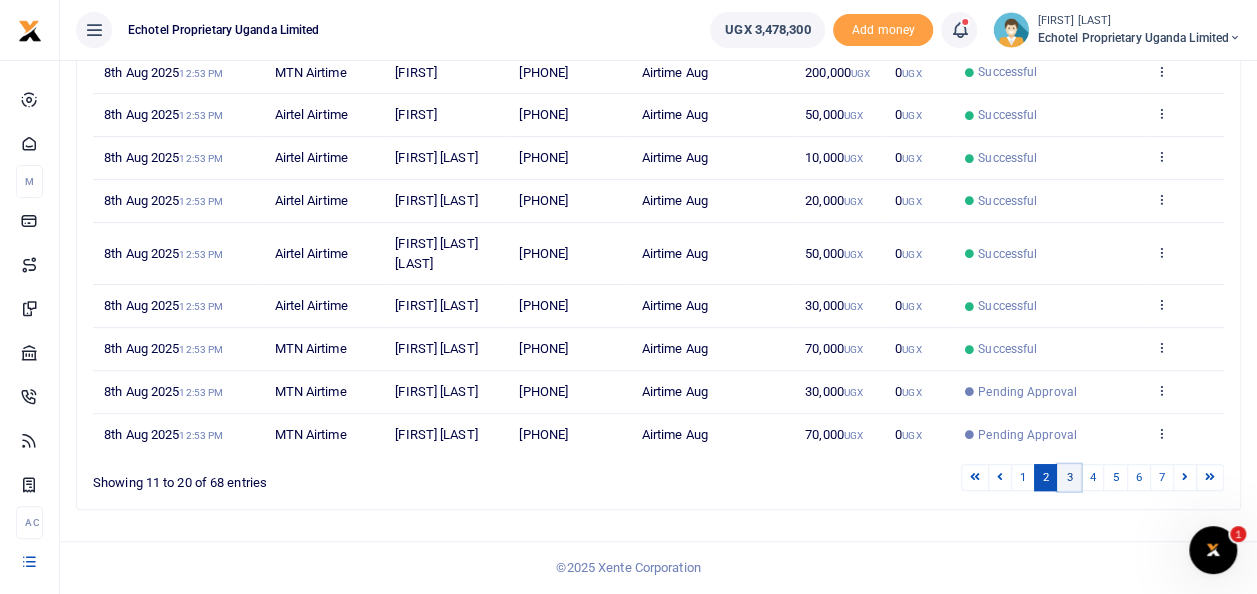 click on "3" at bounding box center [1069, 477] 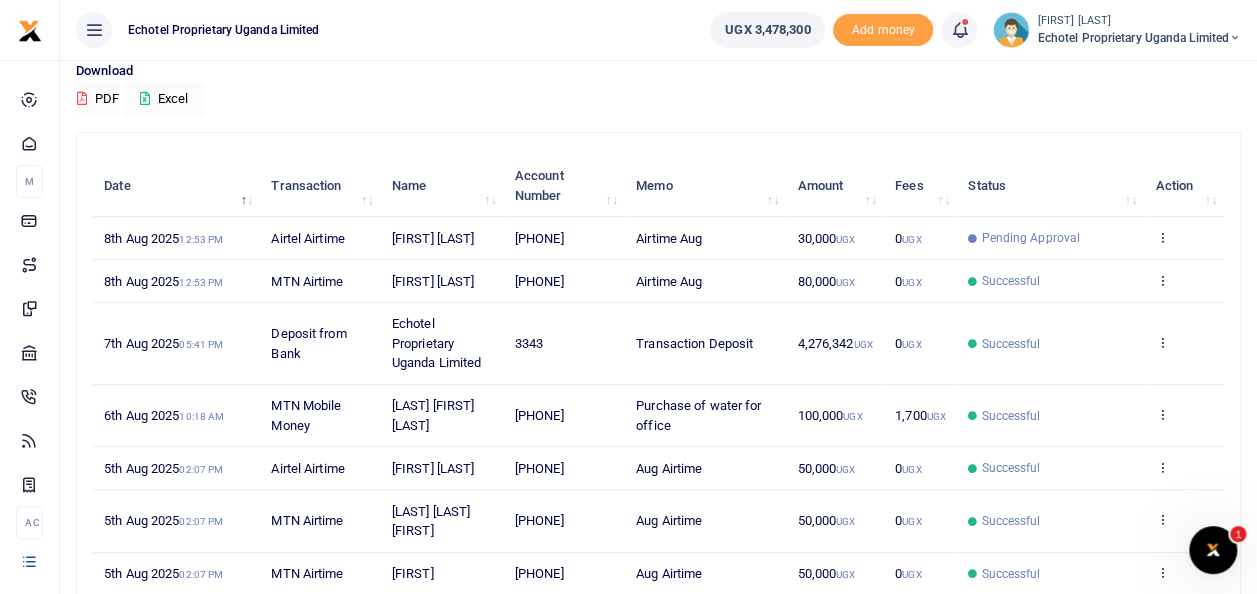 scroll, scrollTop: 115, scrollLeft: 0, axis: vertical 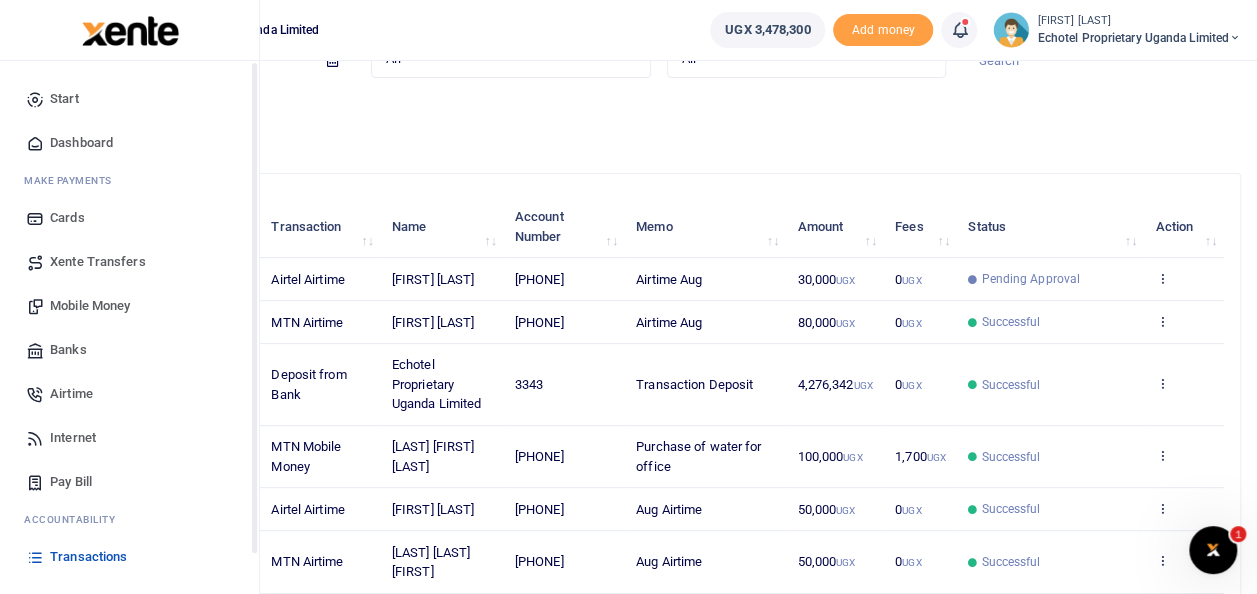 click on "Transactions" at bounding box center [88, 557] 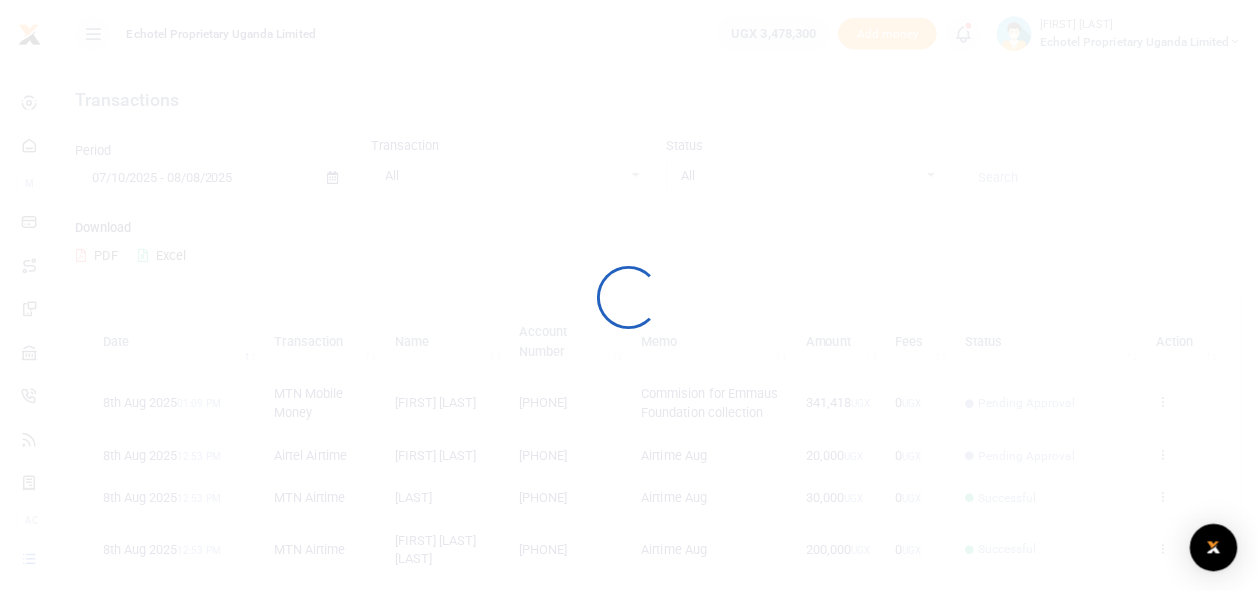 scroll, scrollTop: 0, scrollLeft: 0, axis: both 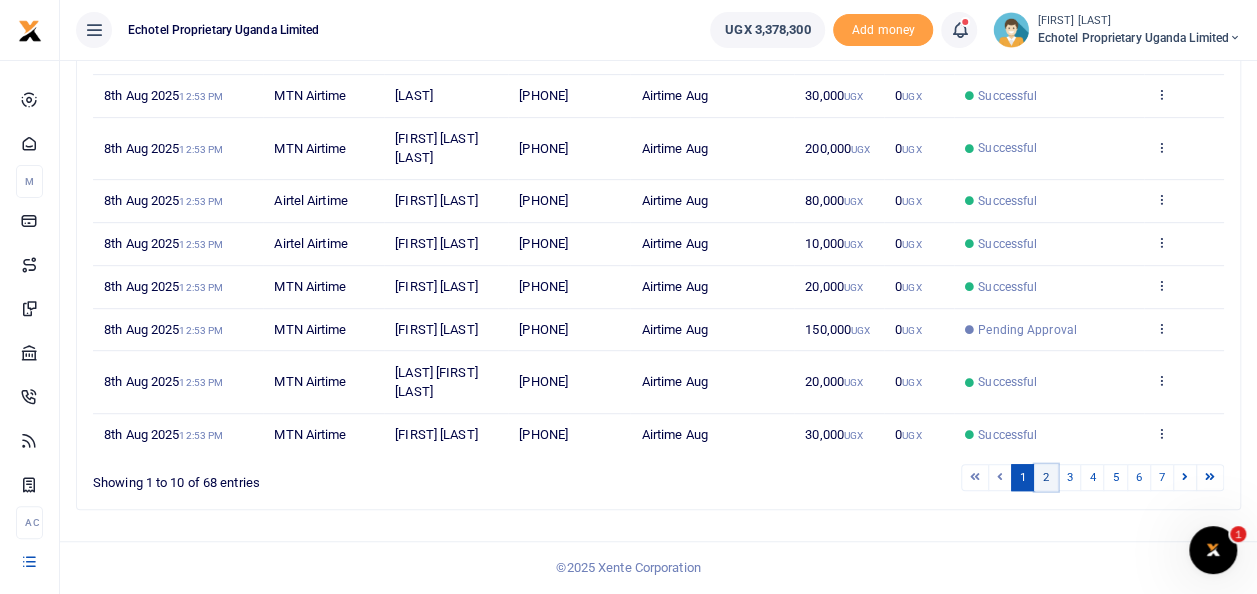 click on "2" at bounding box center [1046, 477] 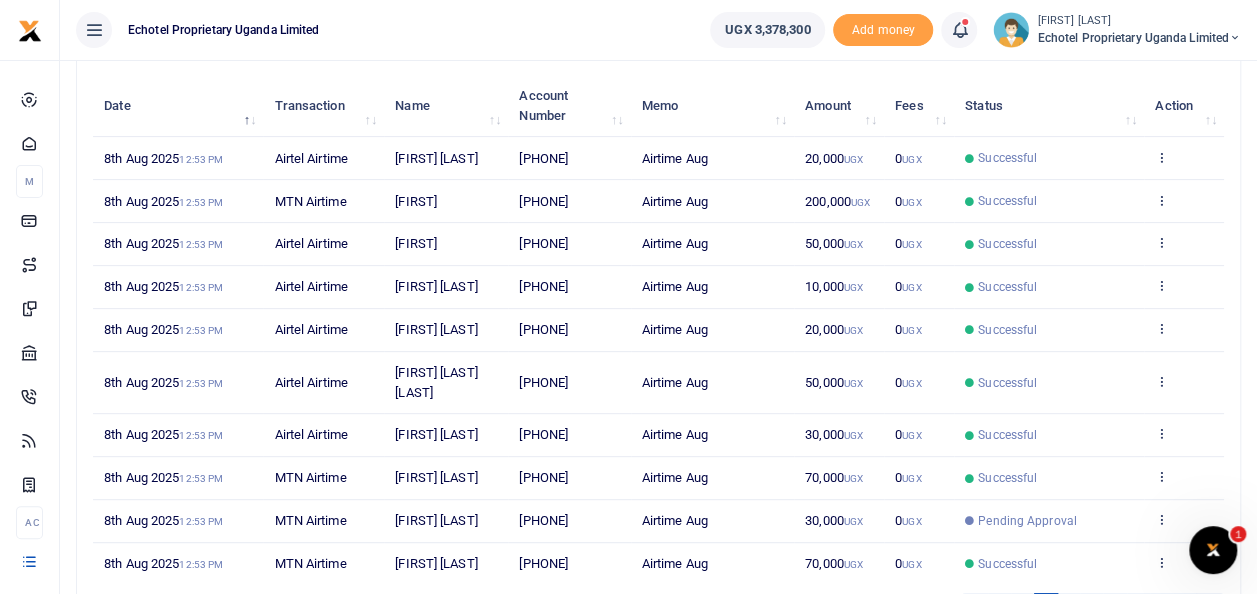 scroll, scrollTop: 378, scrollLeft: 0, axis: vertical 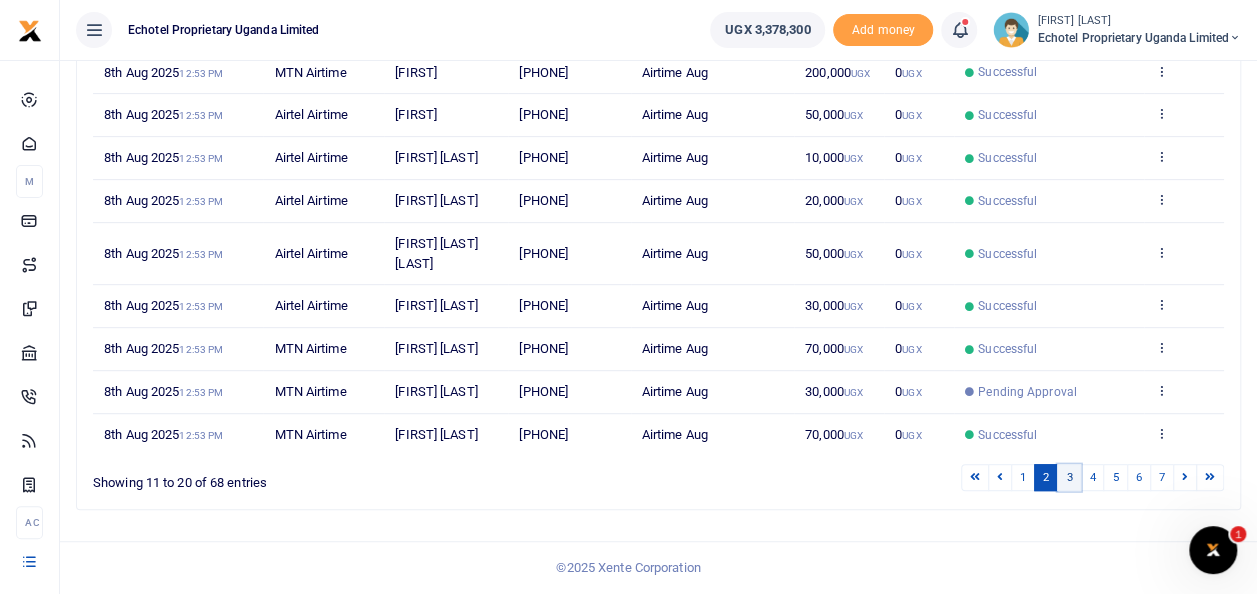 click on "3" at bounding box center [1069, 477] 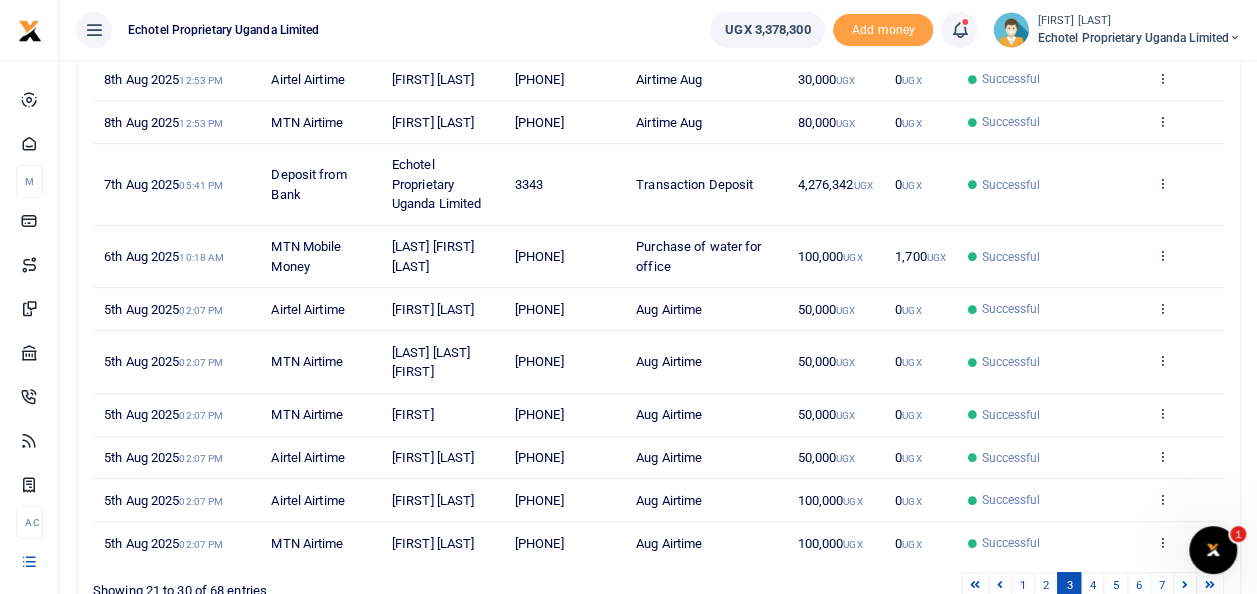 scroll, scrollTop: 515, scrollLeft: 0, axis: vertical 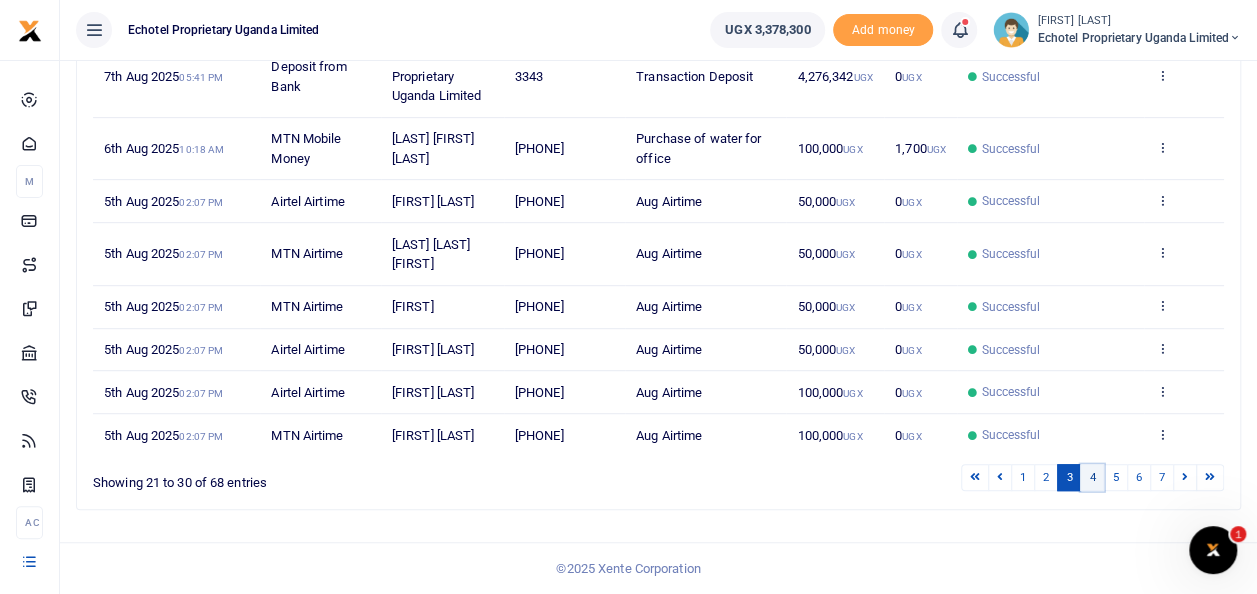 click on "4" at bounding box center [1092, 477] 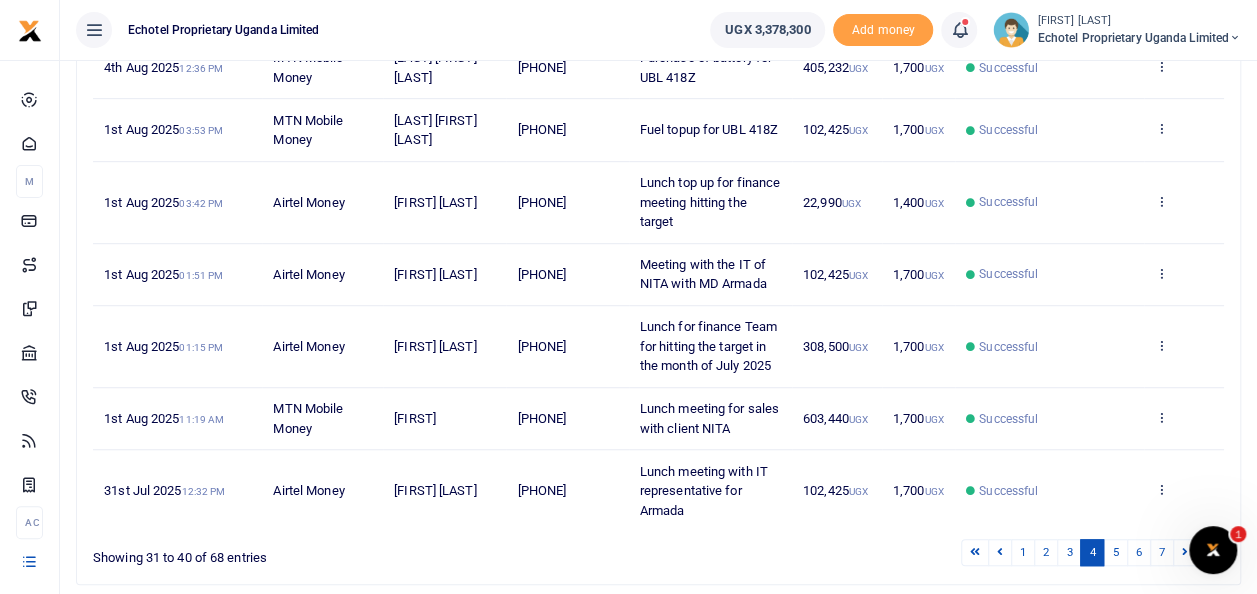 scroll, scrollTop: 573, scrollLeft: 0, axis: vertical 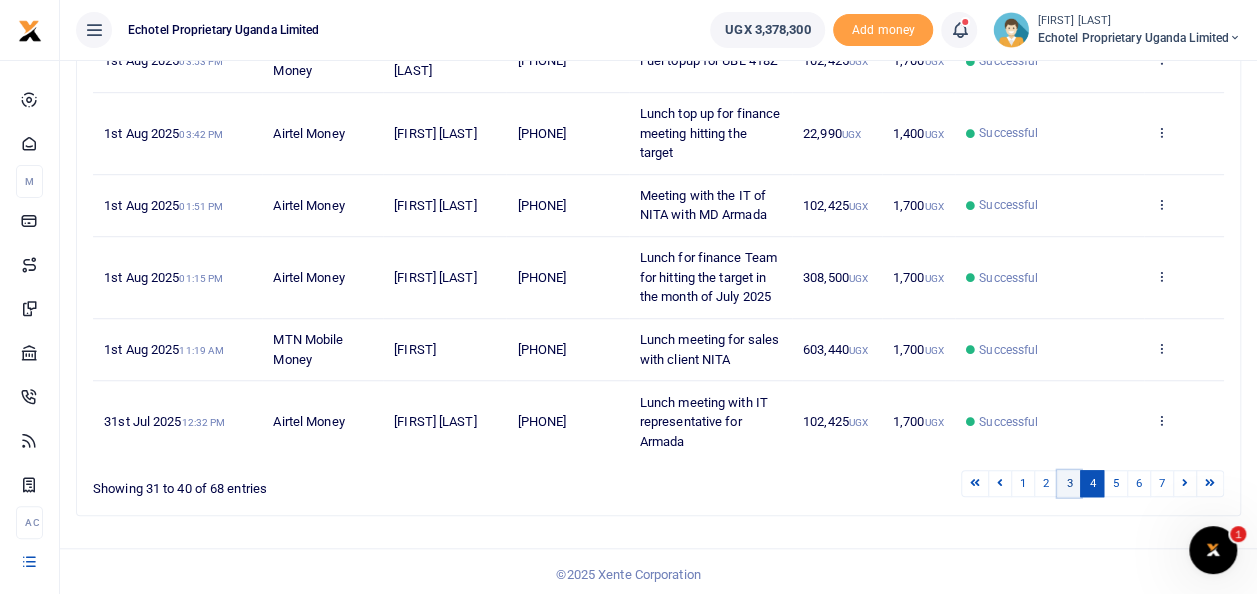 click on "3" at bounding box center [1069, 483] 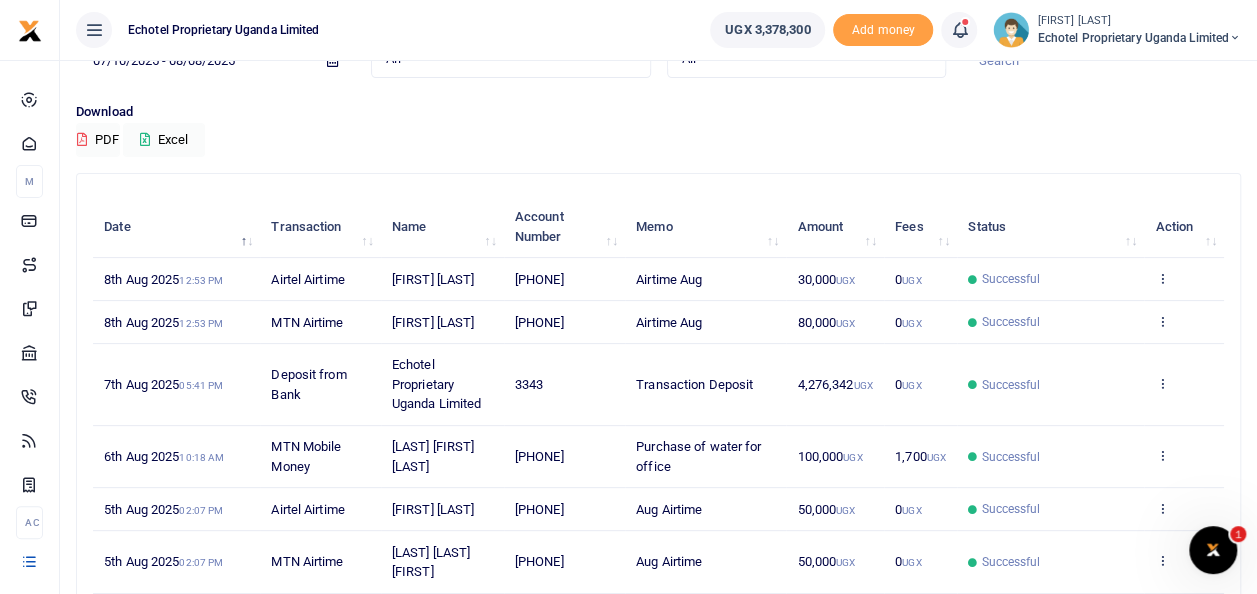 scroll, scrollTop: 515, scrollLeft: 0, axis: vertical 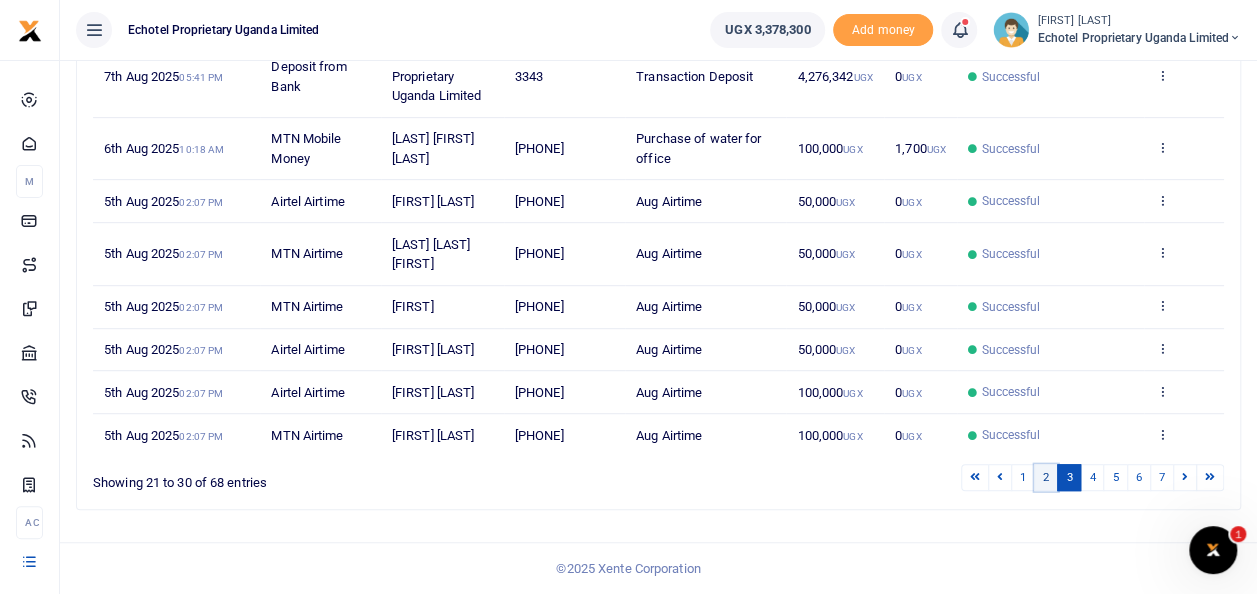 click on "2" at bounding box center [1046, 477] 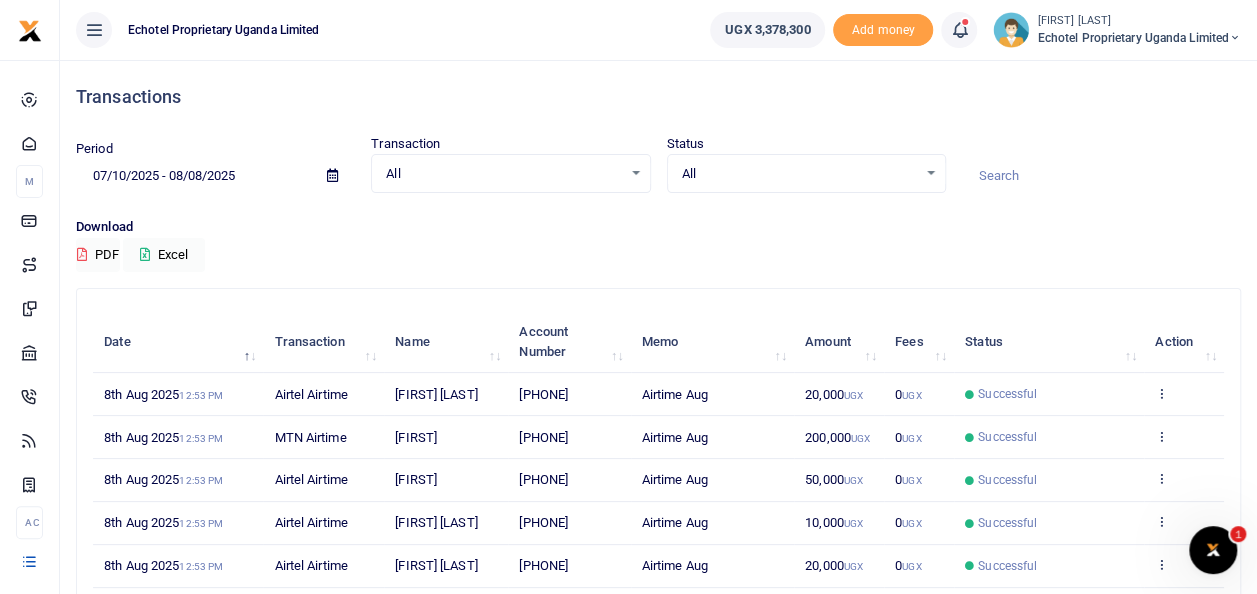 scroll, scrollTop: 378, scrollLeft: 0, axis: vertical 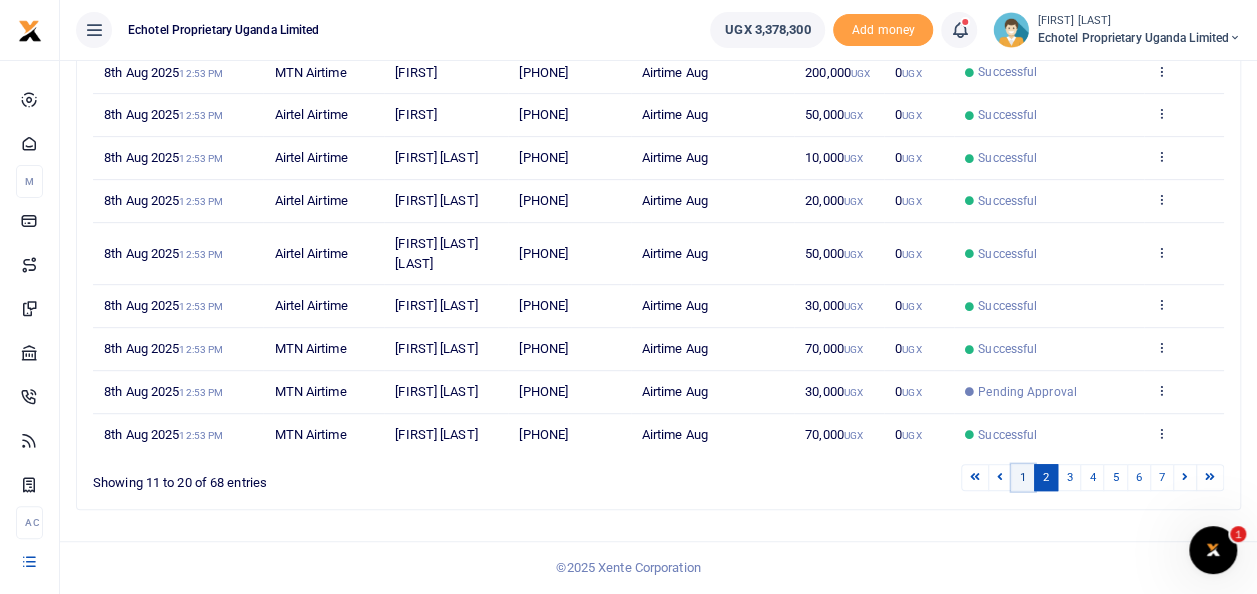 click on "1" at bounding box center [1023, 477] 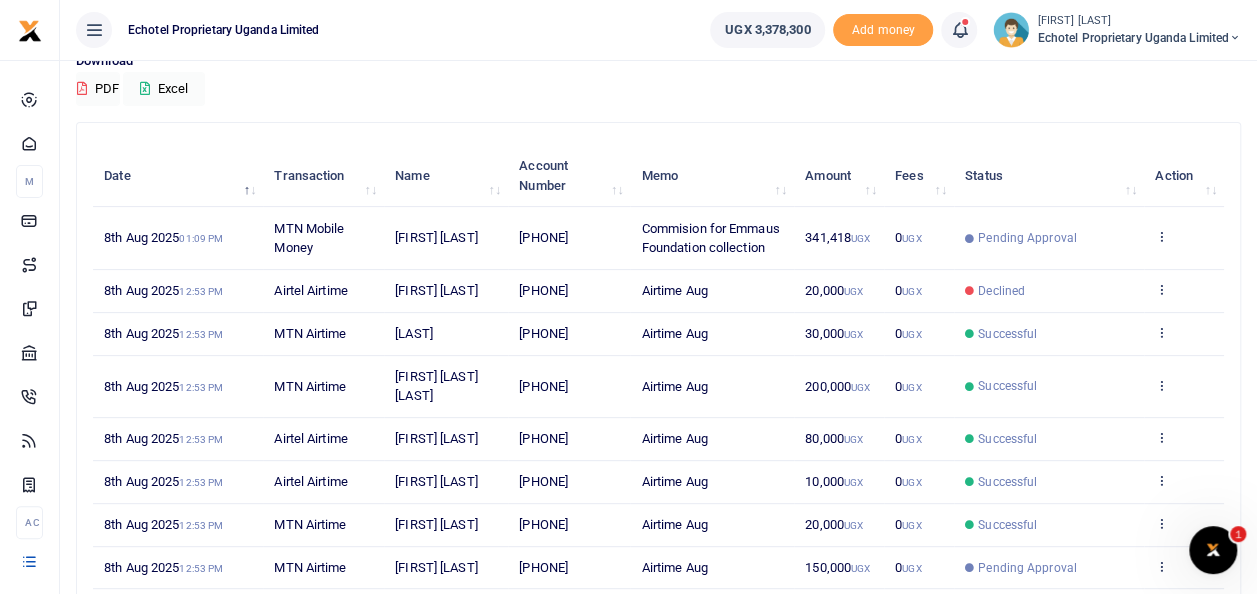 scroll, scrollTop: 100, scrollLeft: 0, axis: vertical 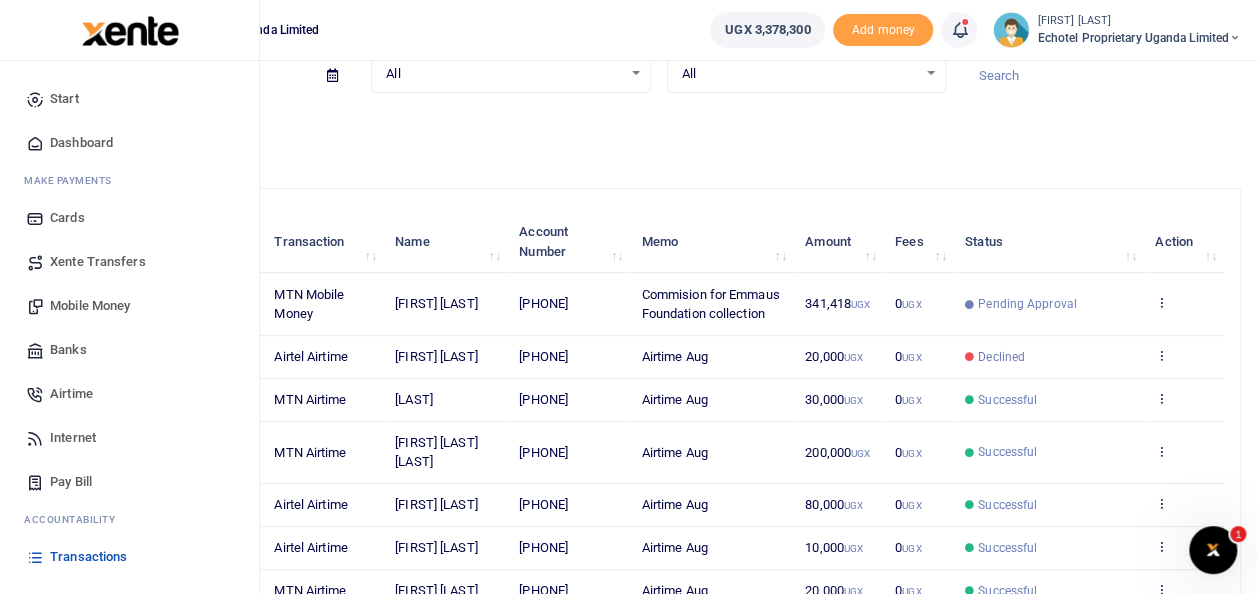 click on "Airtime" at bounding box center [71, 394] 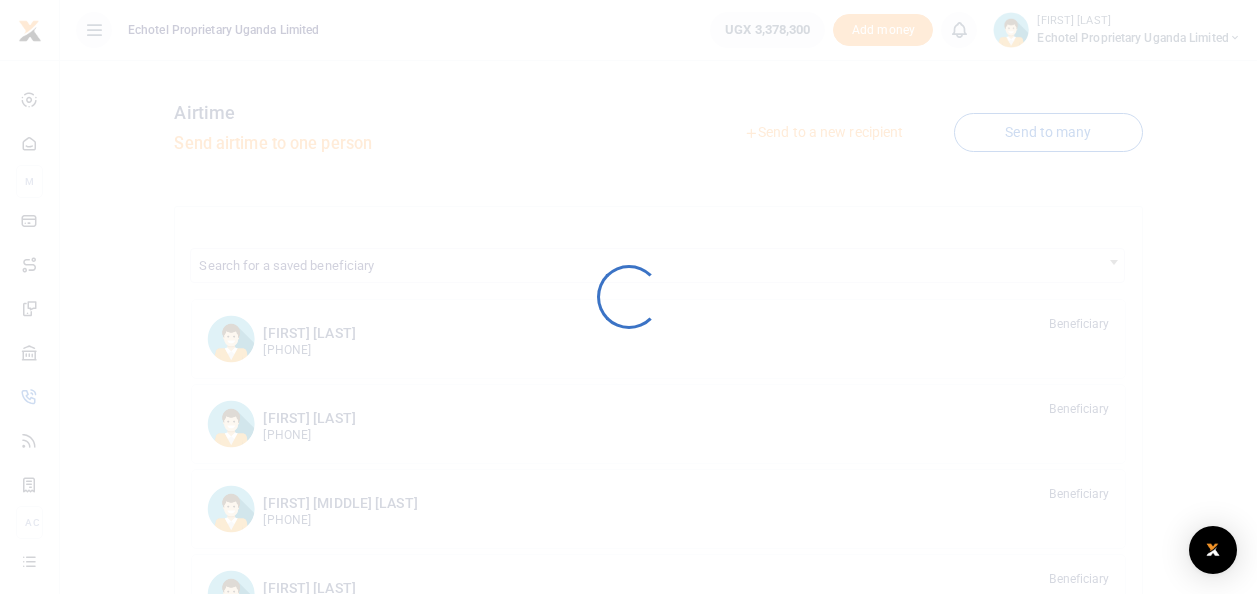 scroll, scrollTop: 0, scrollLeft: 0, axis: both 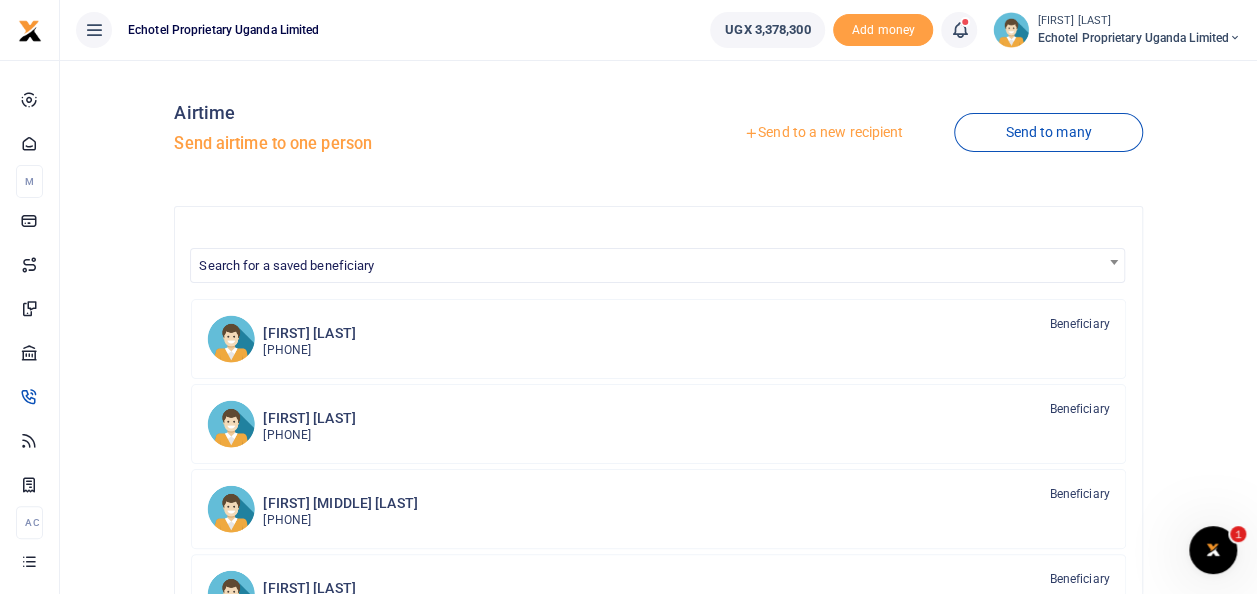 click on "Send to a new recipient" at bounding box center [823, 133] 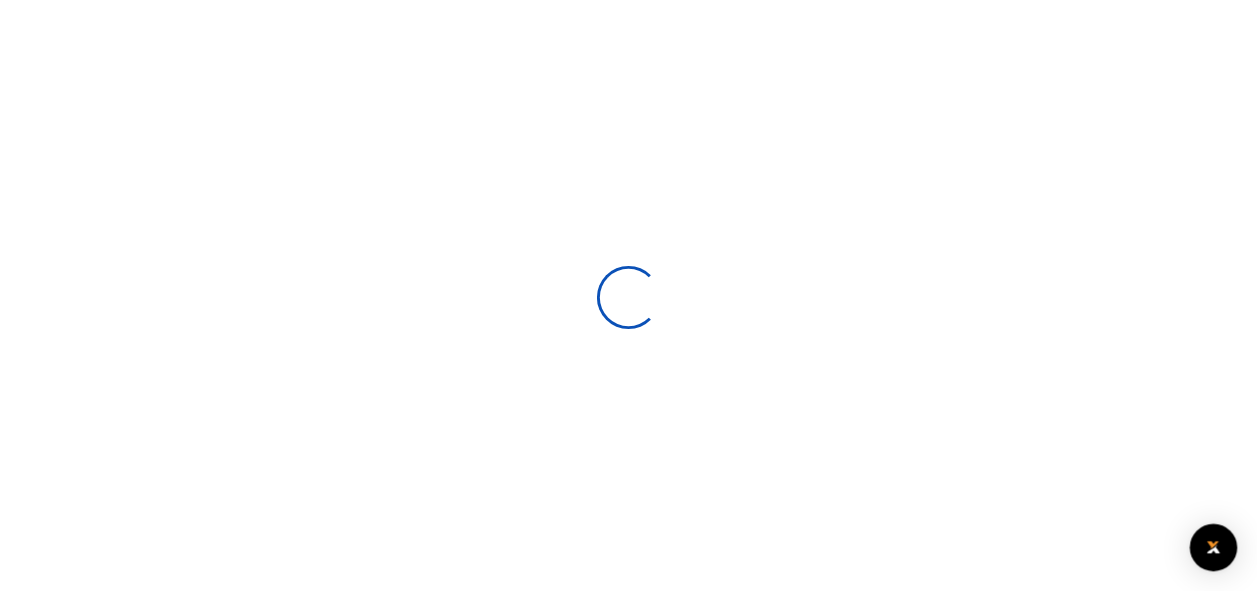 scroll, scrollTop: 0, scrollLeft: 0, axis: both 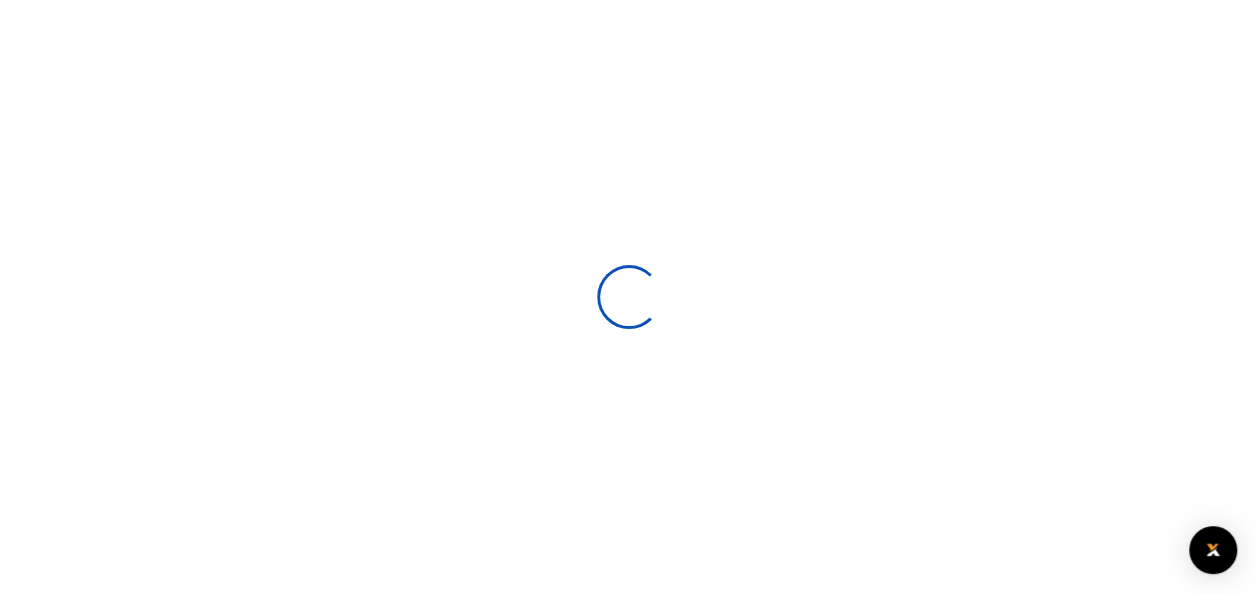 select 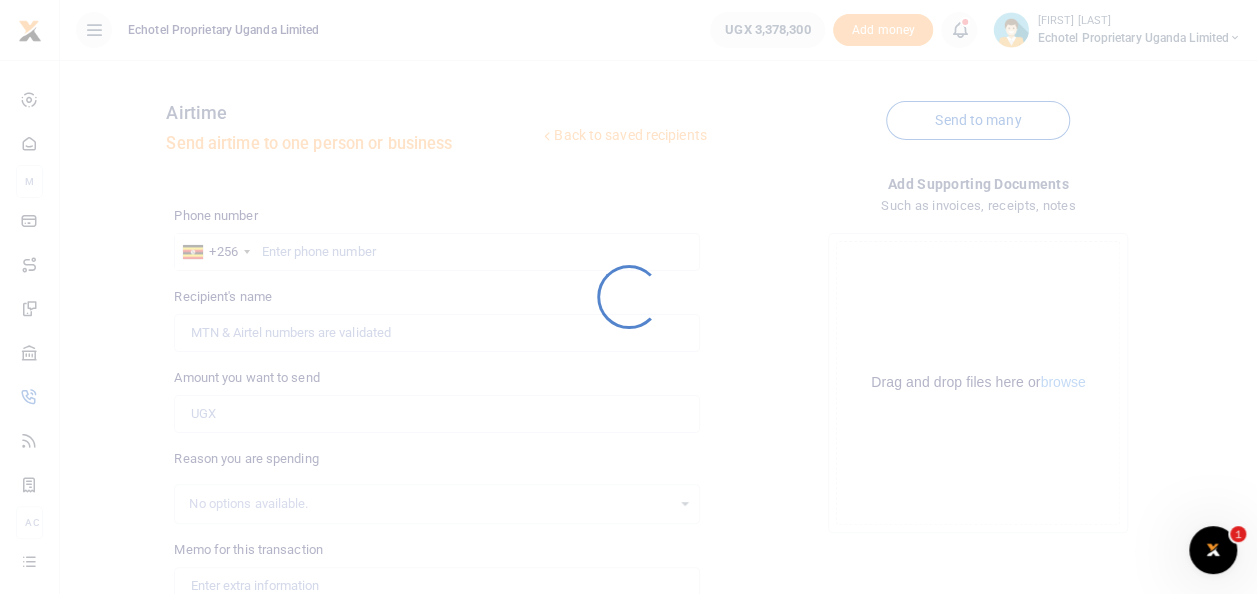 scroll, scrollTop: 0, scrollLeft: 0, axis: both 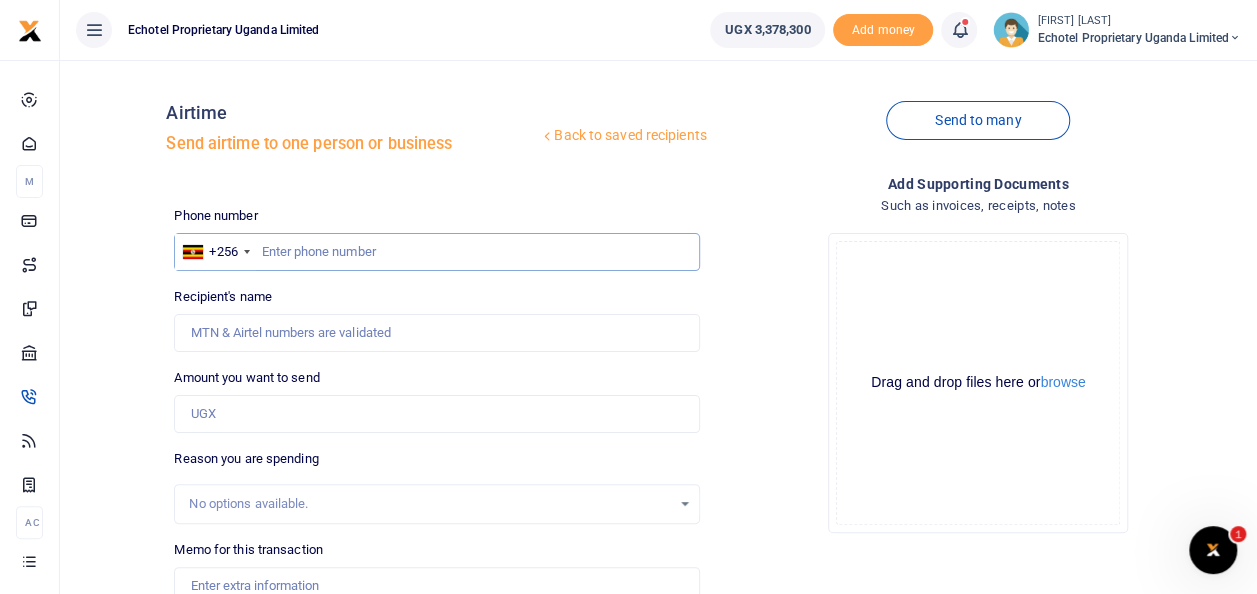 click at bounding box center [436, 252] 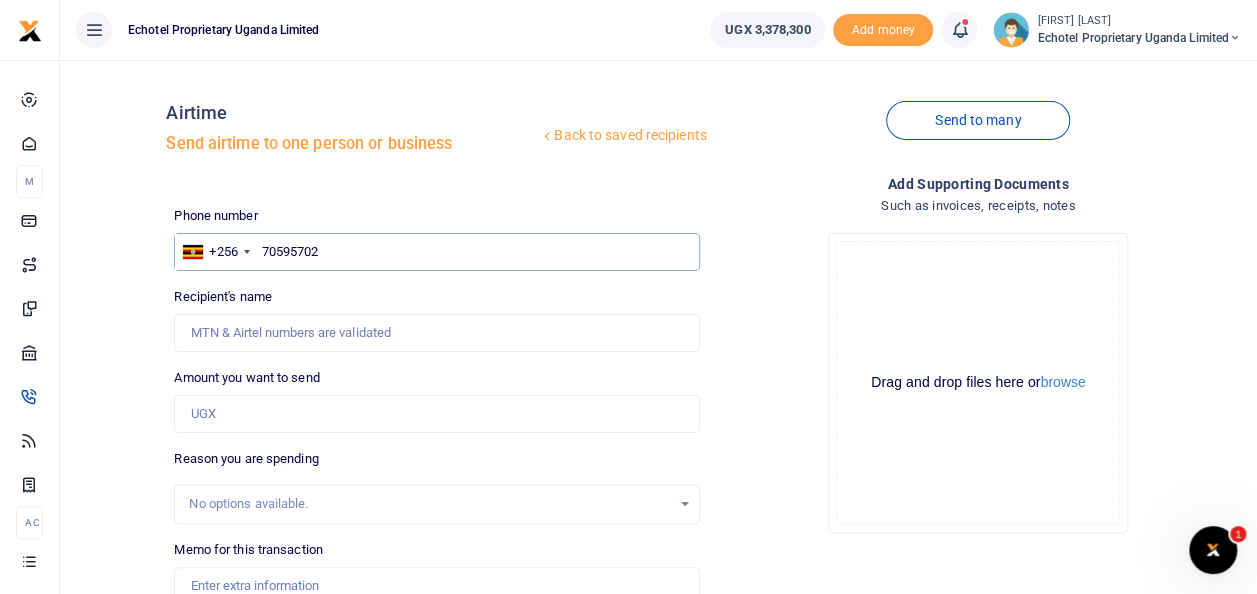 type on "705957020" 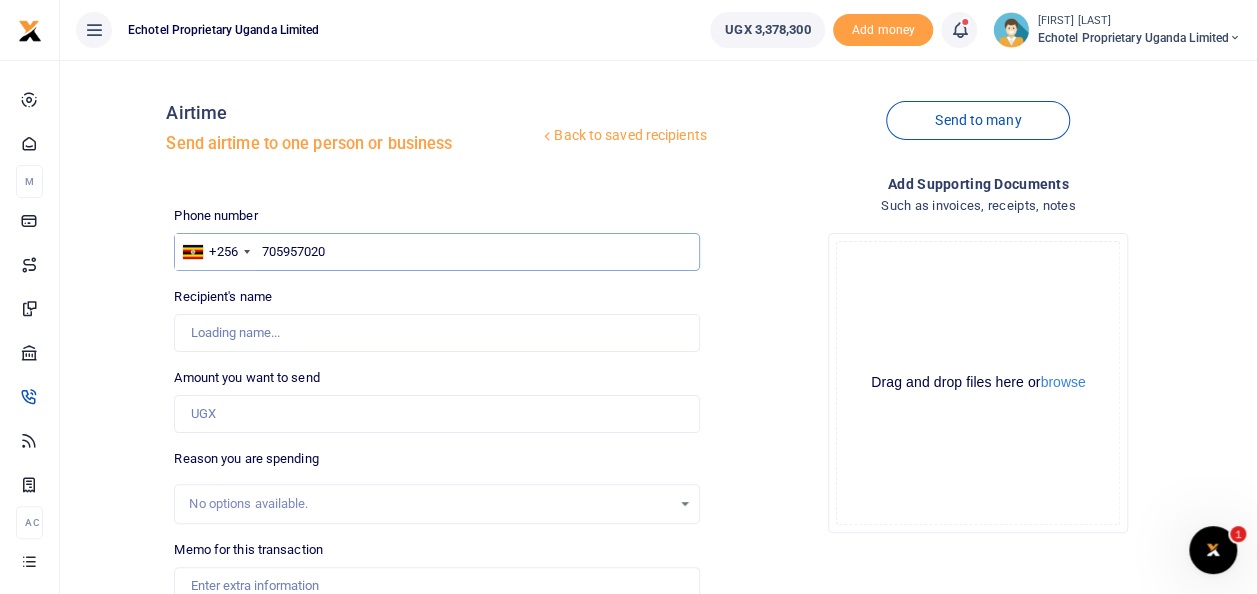 type on "[FIRST] [LAST]" 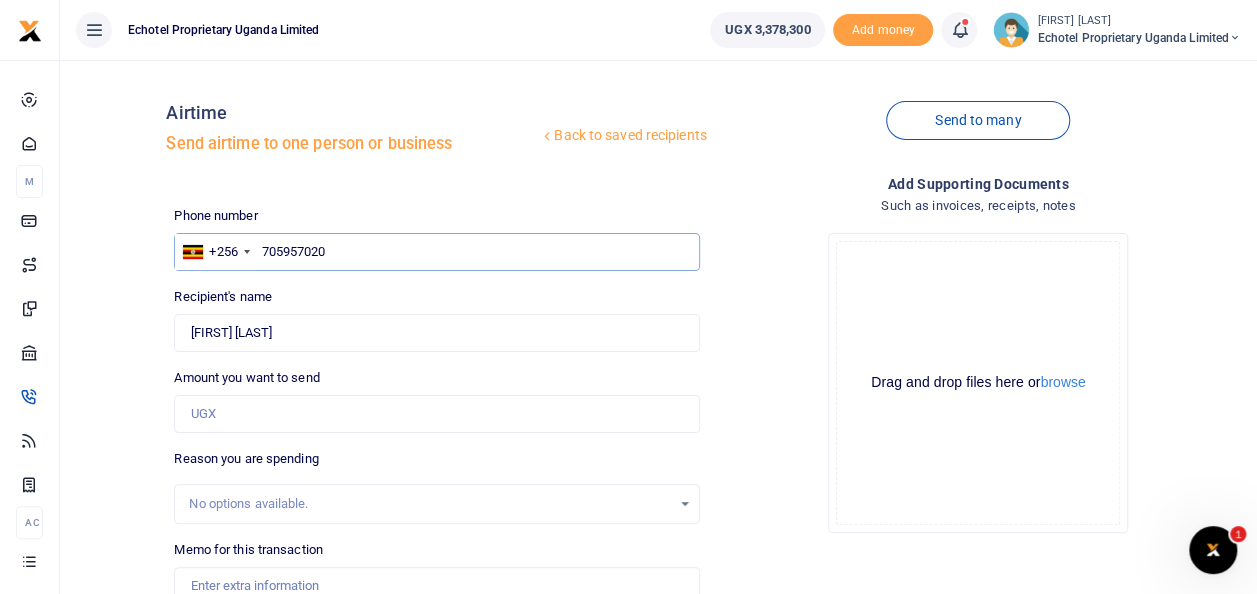 type on "705957020" 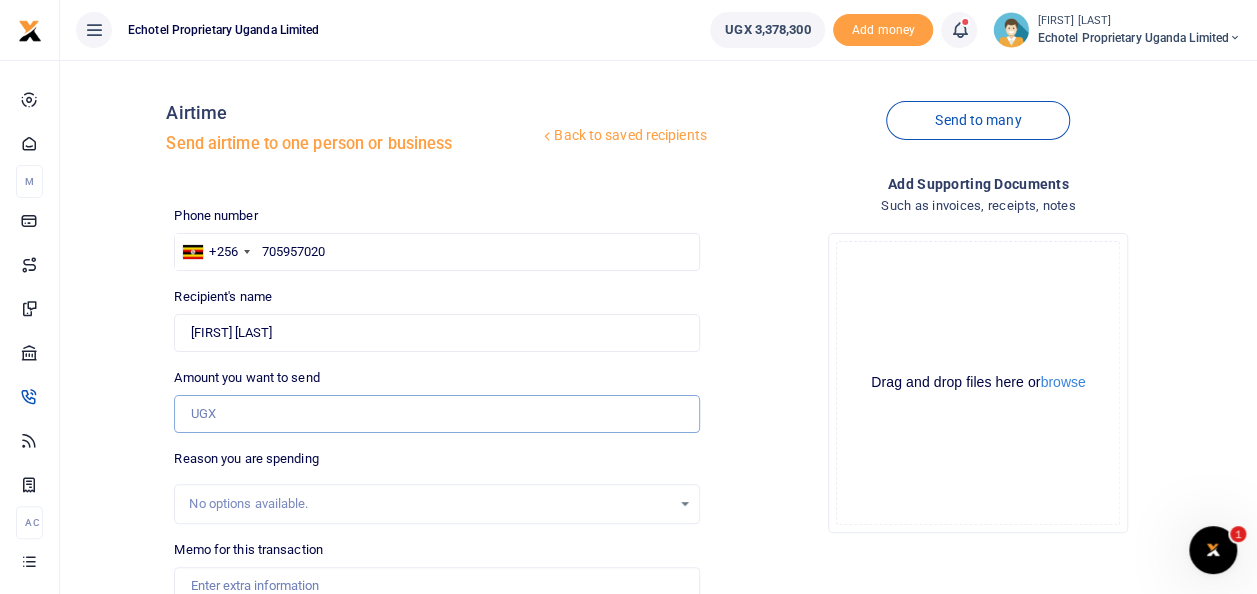 click on "Amount you want to send" at bounding box center (436, 414) 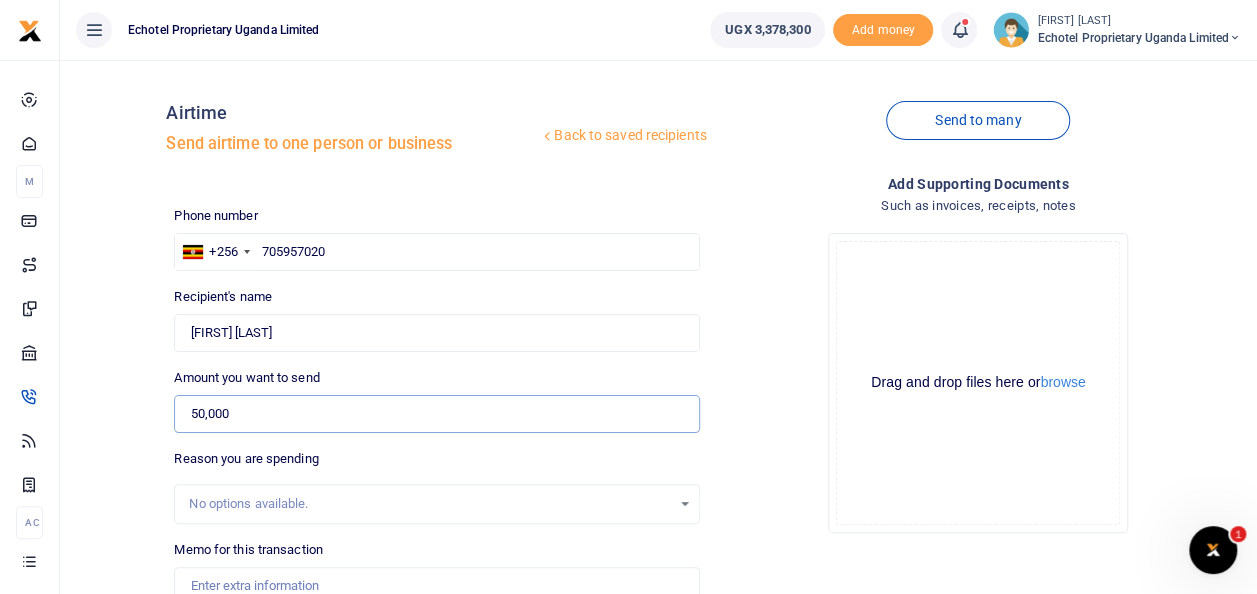 scroll, scrollTop: 100, scrollLeft: 0, axis: vertical 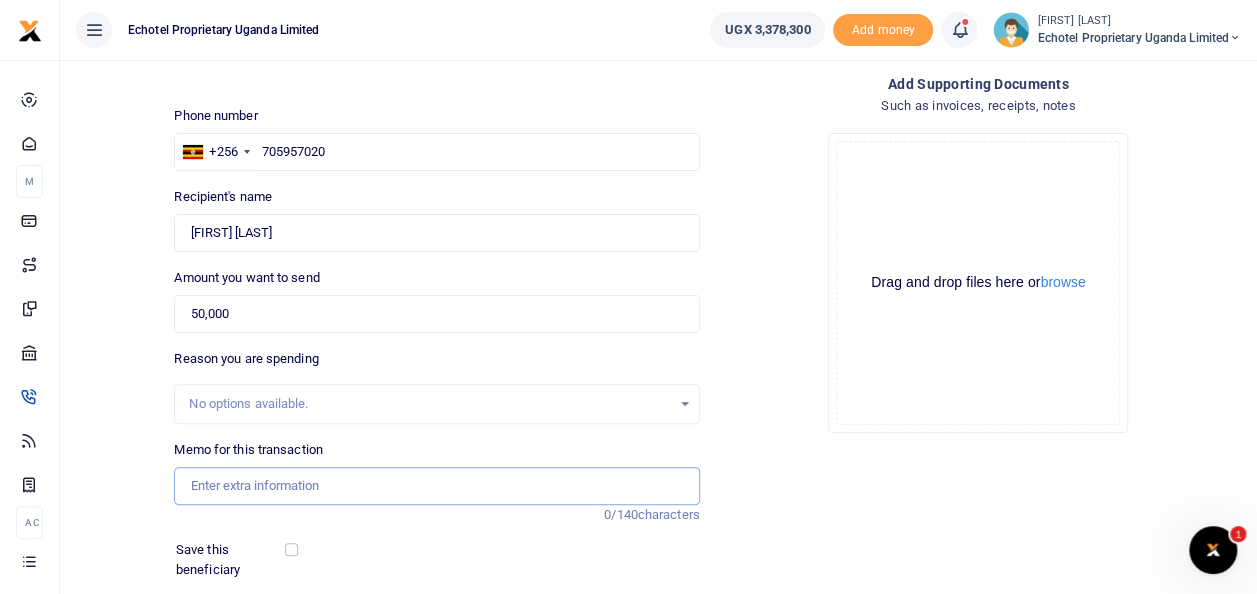 click on "Memo for this transaction" at bounding box center [436, 486] 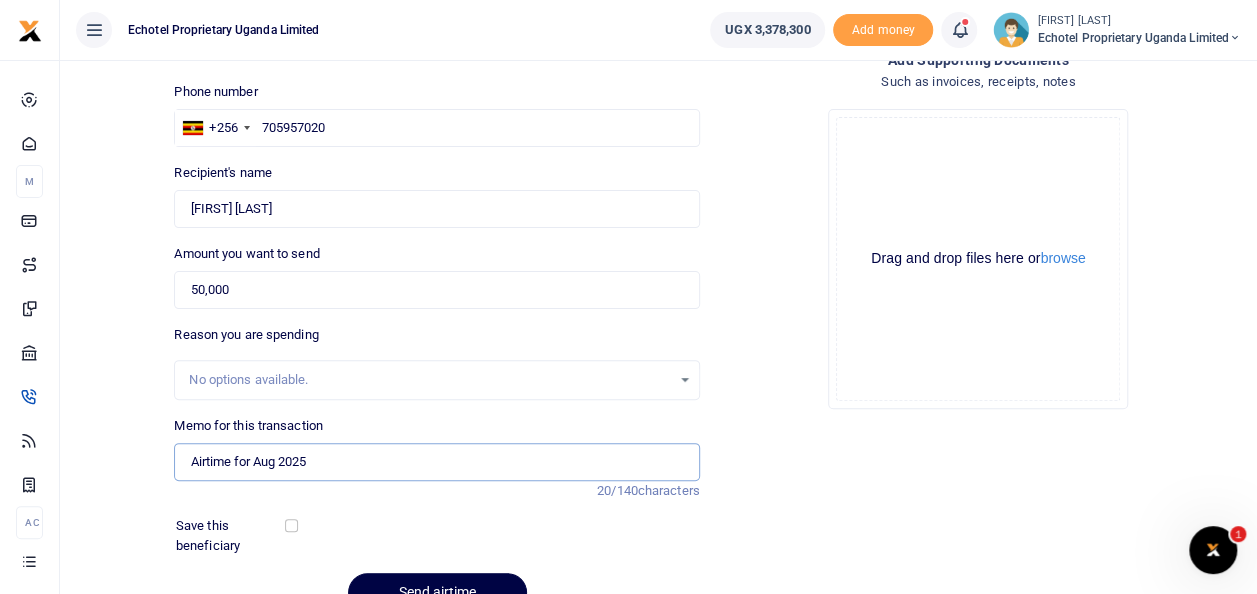 scroll, scrollTop: 224, scrollLeft: 0, axis: vertical 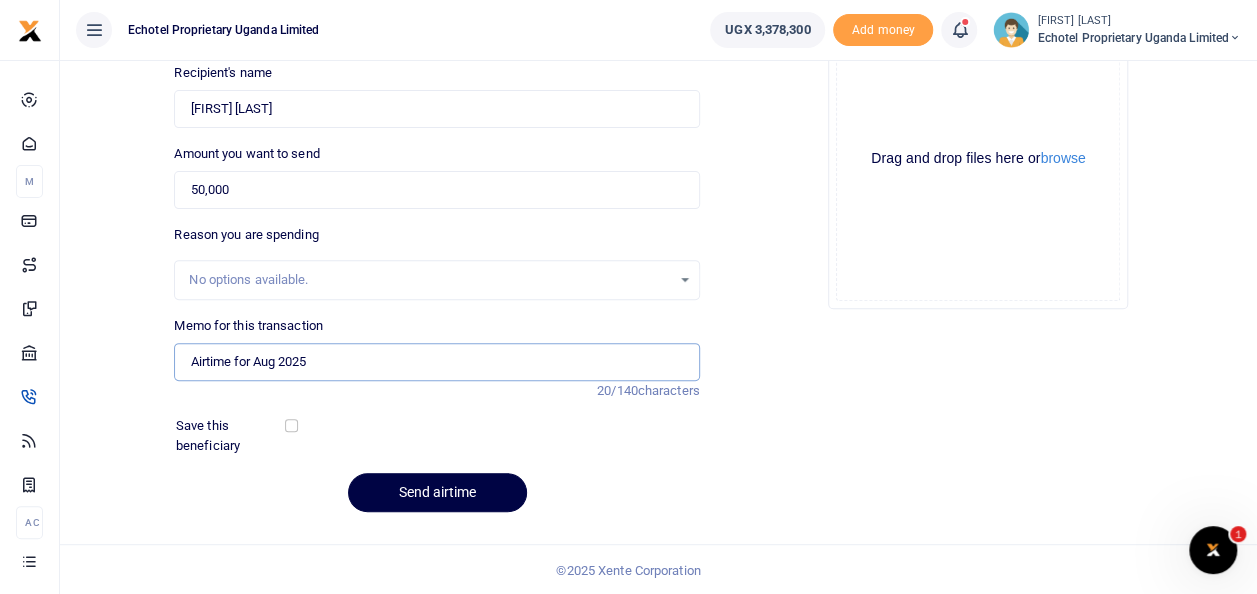 type on "Airtime for Aug 2025" 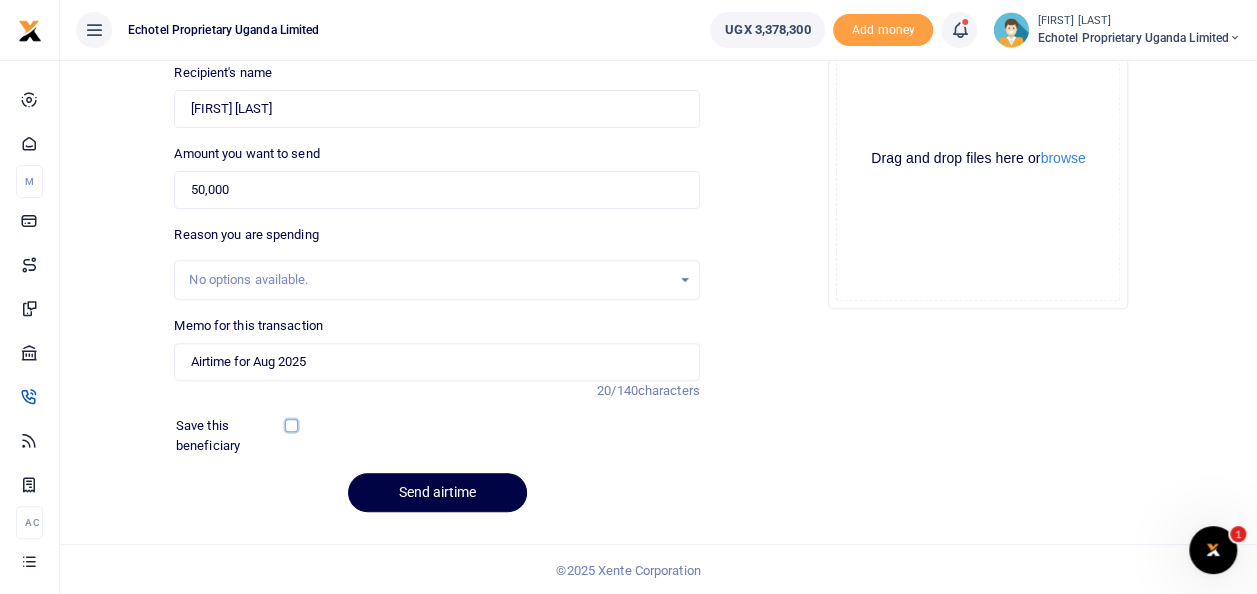 click at bounding box center (291, 425) 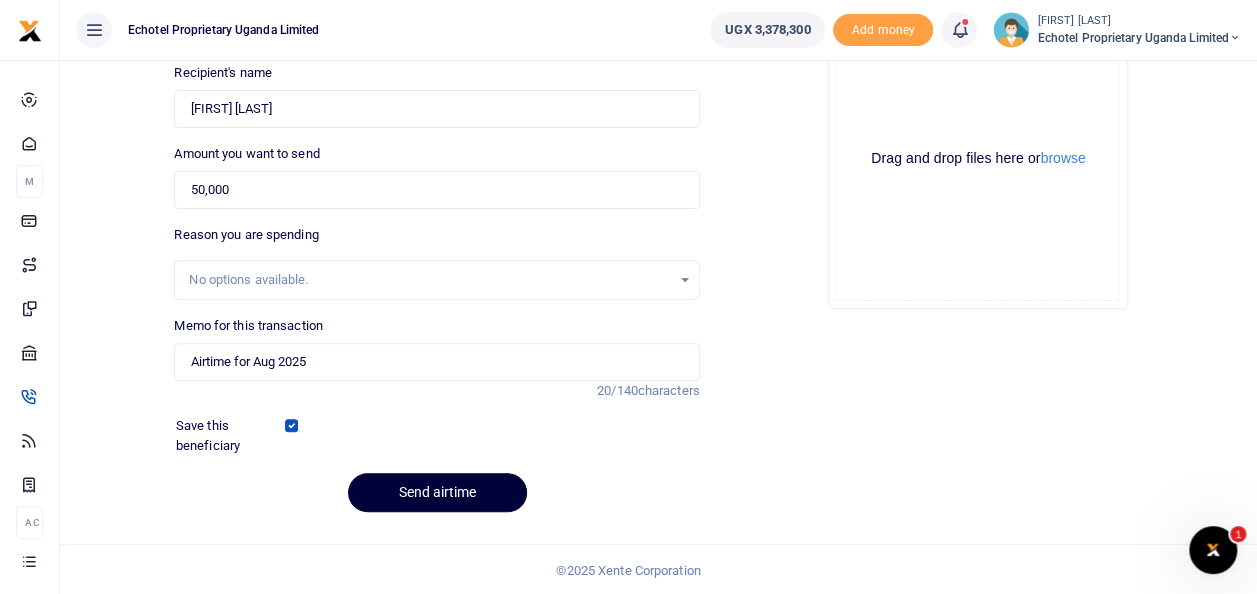 click on "Send airtime" at bounding box center [437, 492] 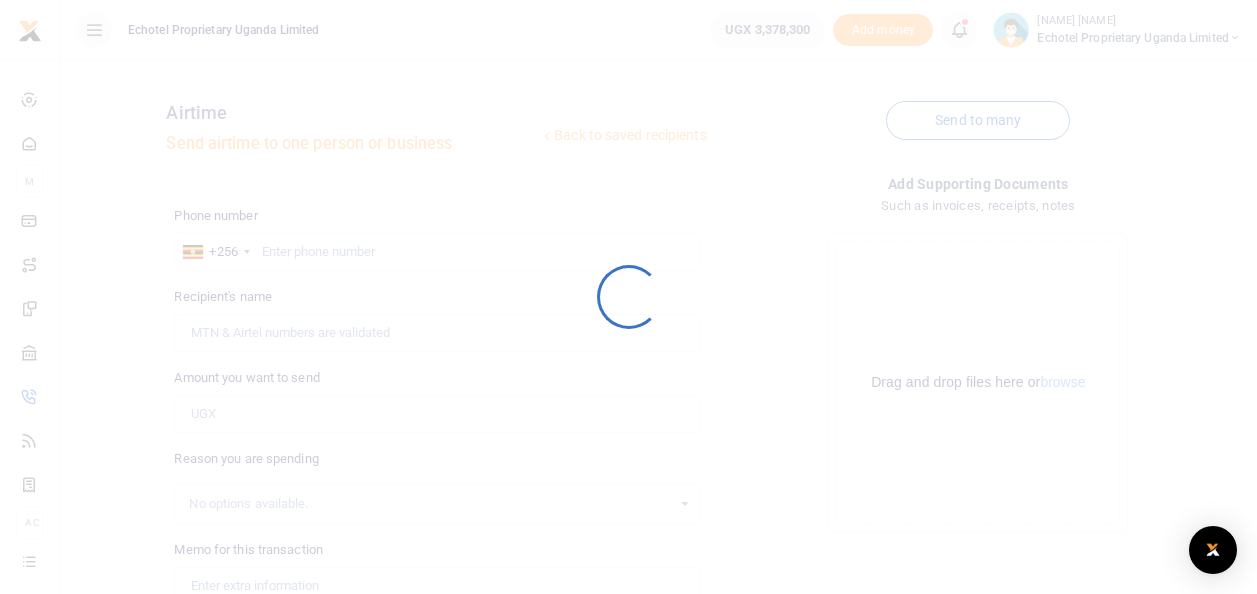 scroll, scrollTop: 224, scrollLeft: 0, axis: vertical 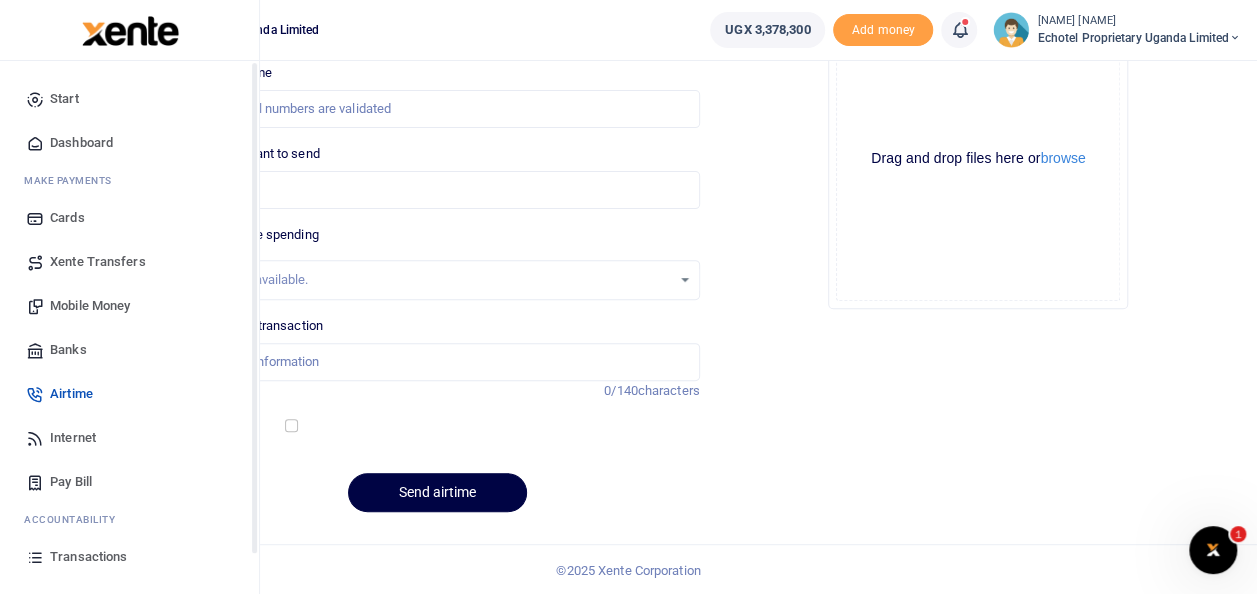 click on "Transactions" at bounding box center [88, 557] 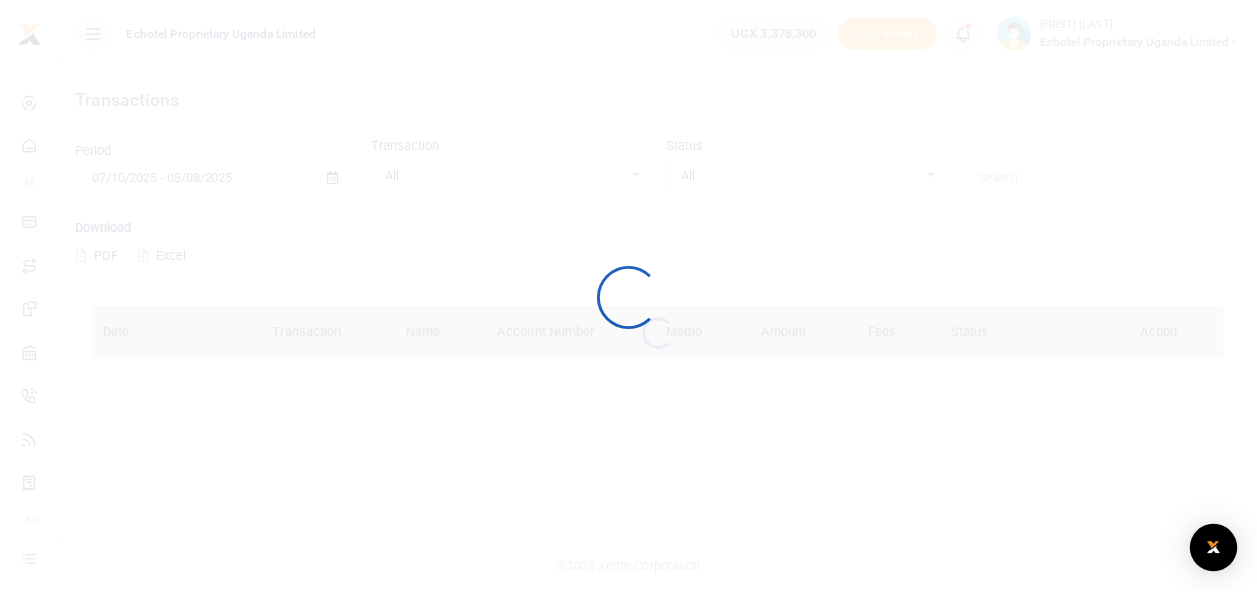 scroll, scrollTop: 0, scrollLeft: 0, axis: both 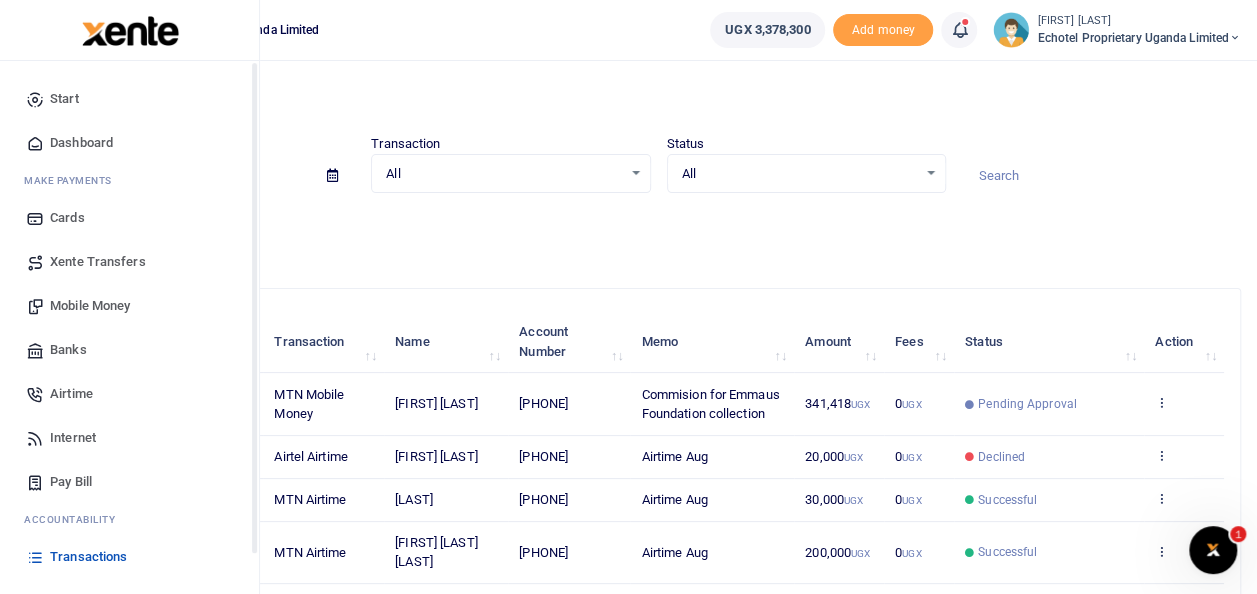 click on "Transactions" at bounding box center [129, 557] 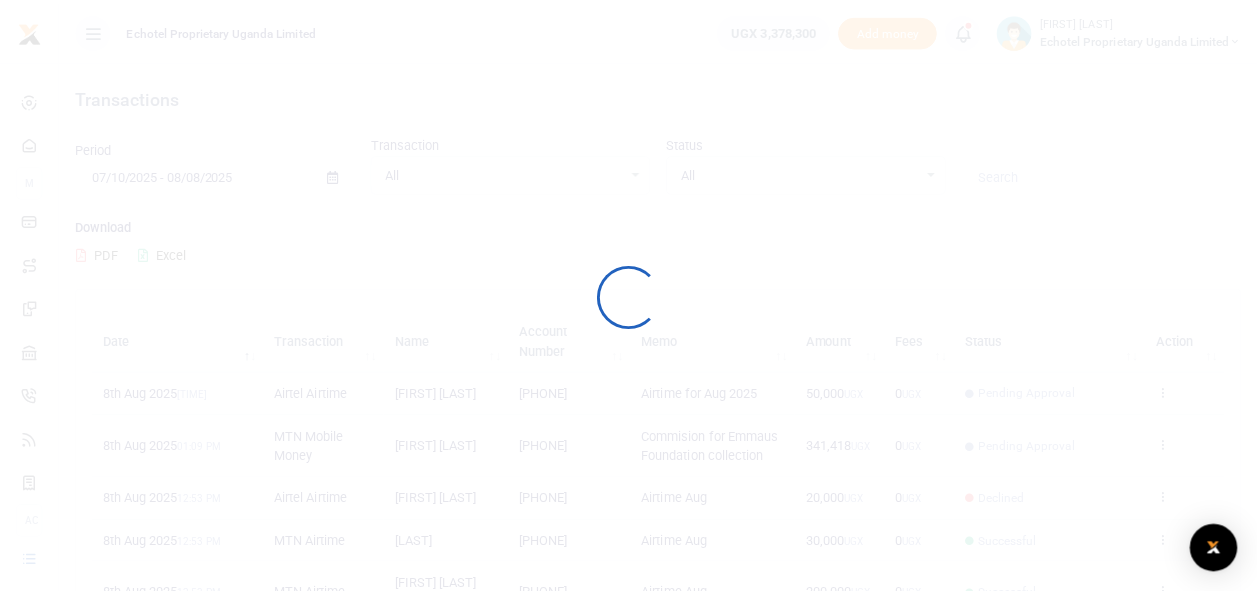 scroll, scrollTop: 0, scrollLeft: 0, axis: both 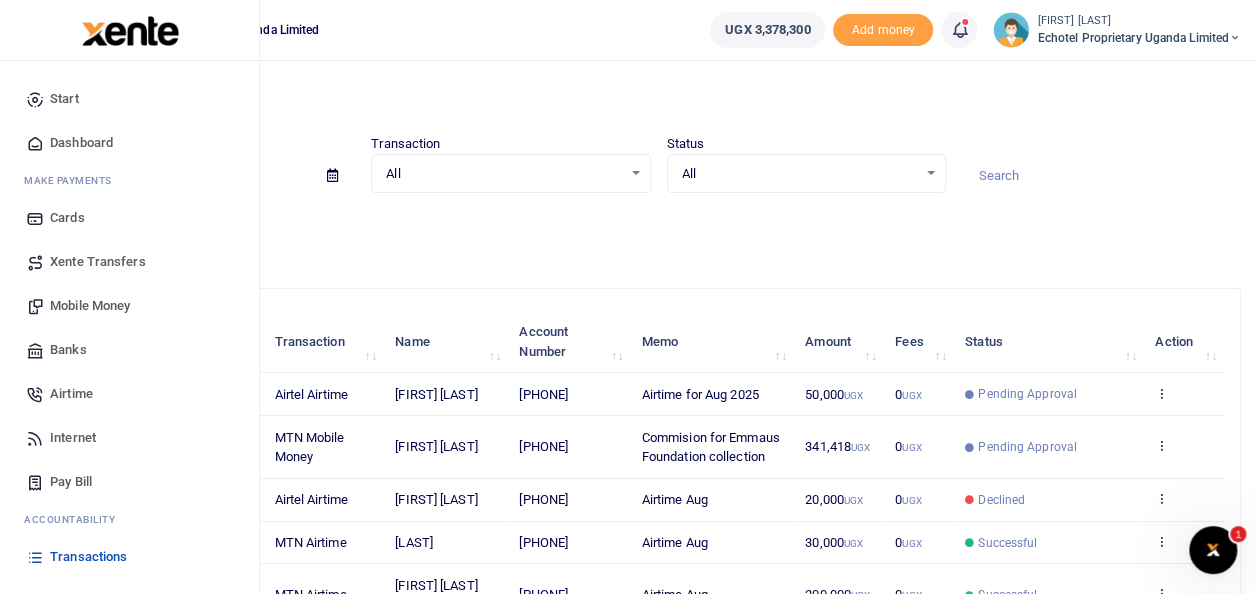 click on "Transactions" at bounding box center [88, 557] 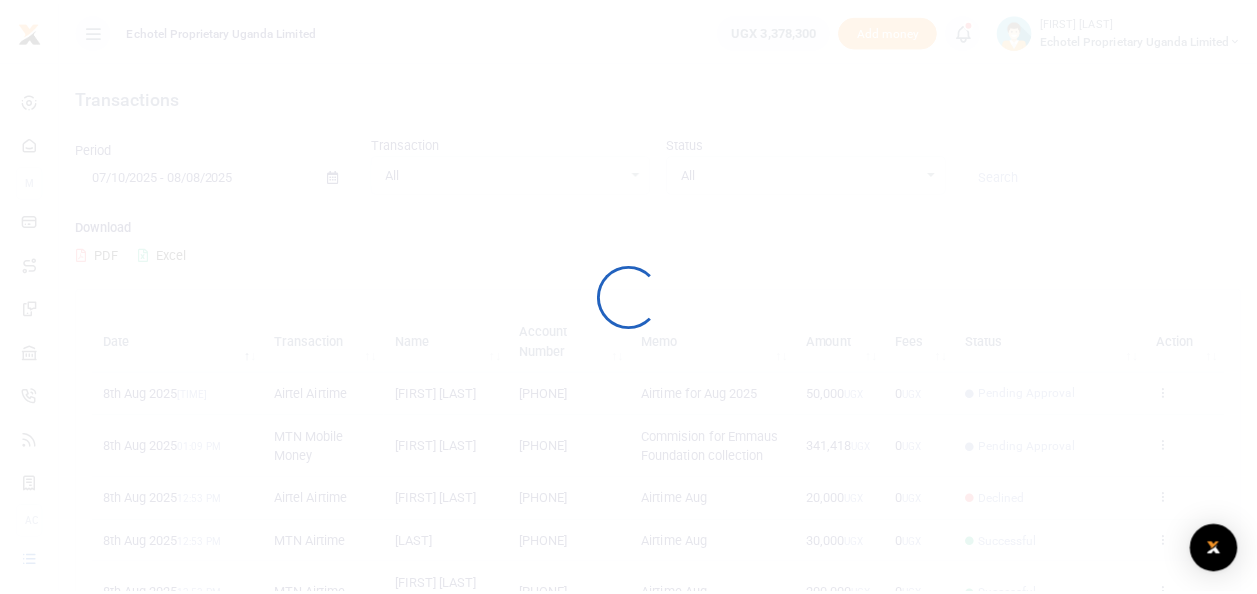 scroll, scrollTop: 0, scrollLeft: 0, axis: both 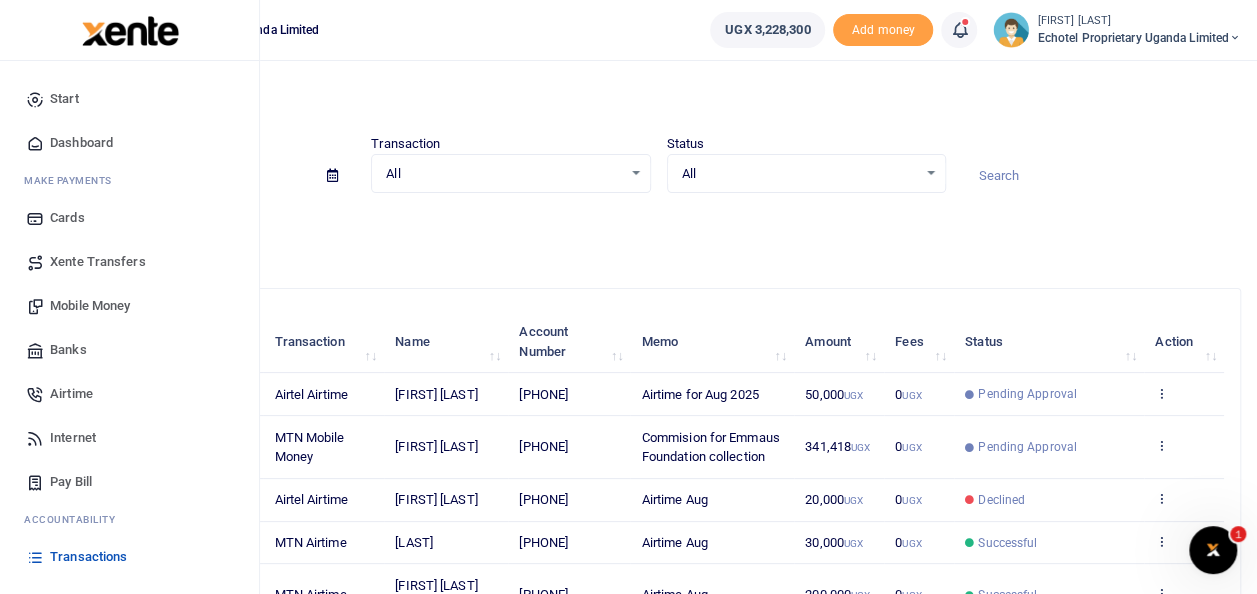 click on "Transactions" at bounding box center [88, 557] 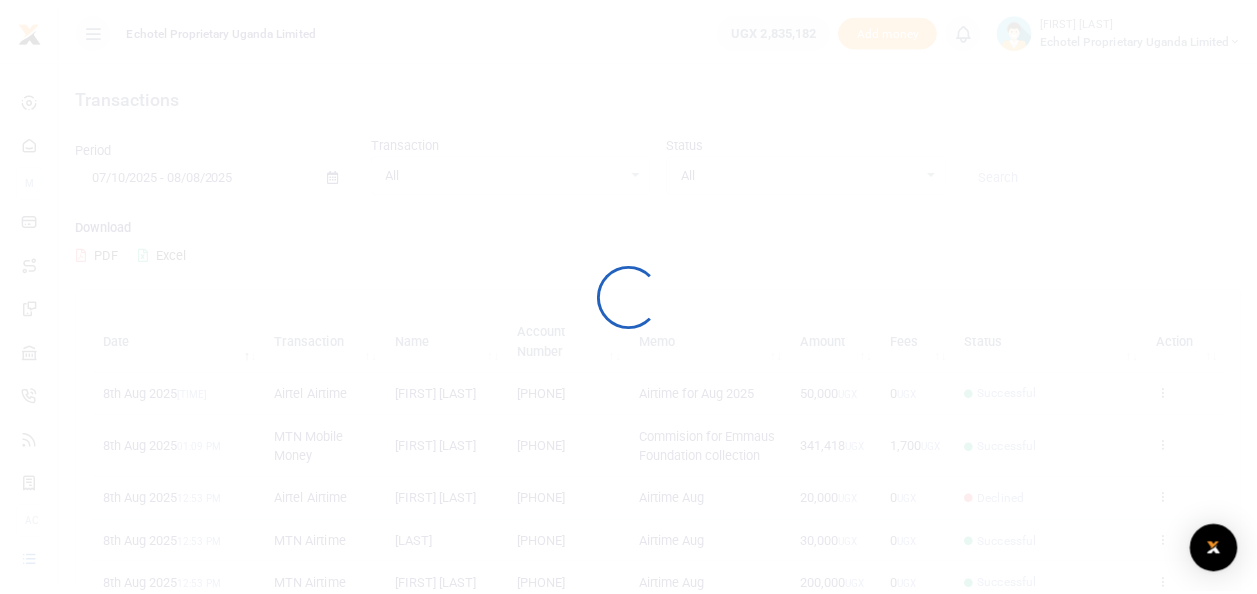 scroll, scrollTop: 0, scrollLeft: 0, axis: both 